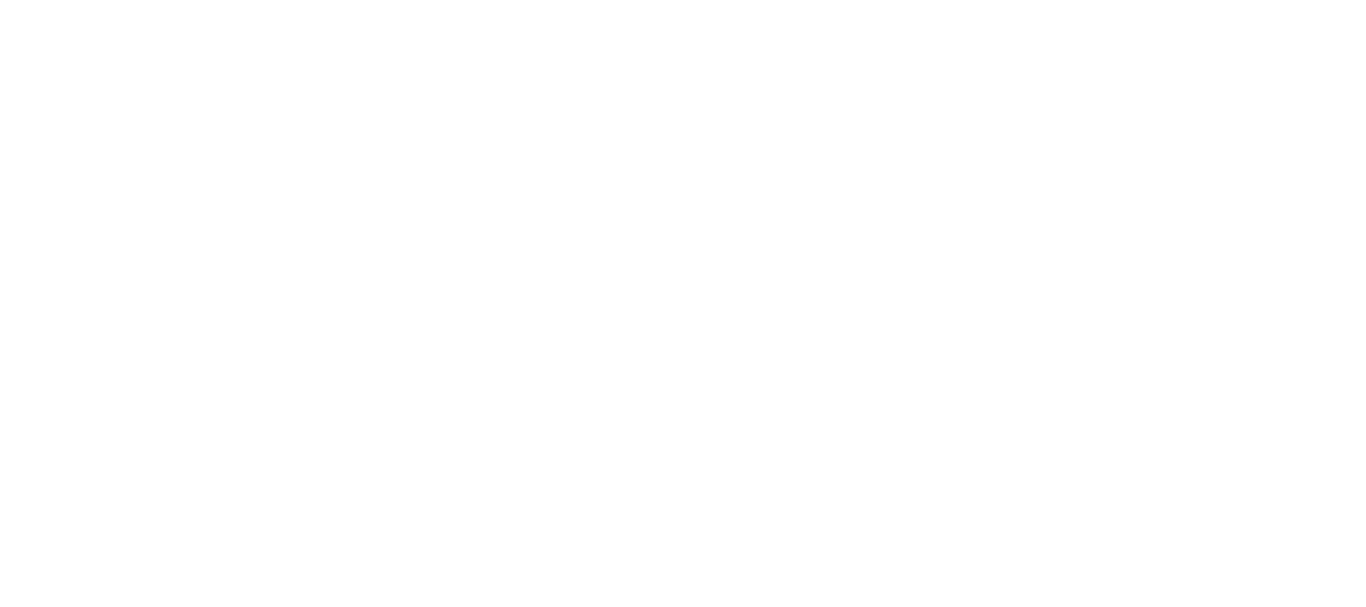 scroll, scrollTop: 0, scrollLeft: 0, axis: both 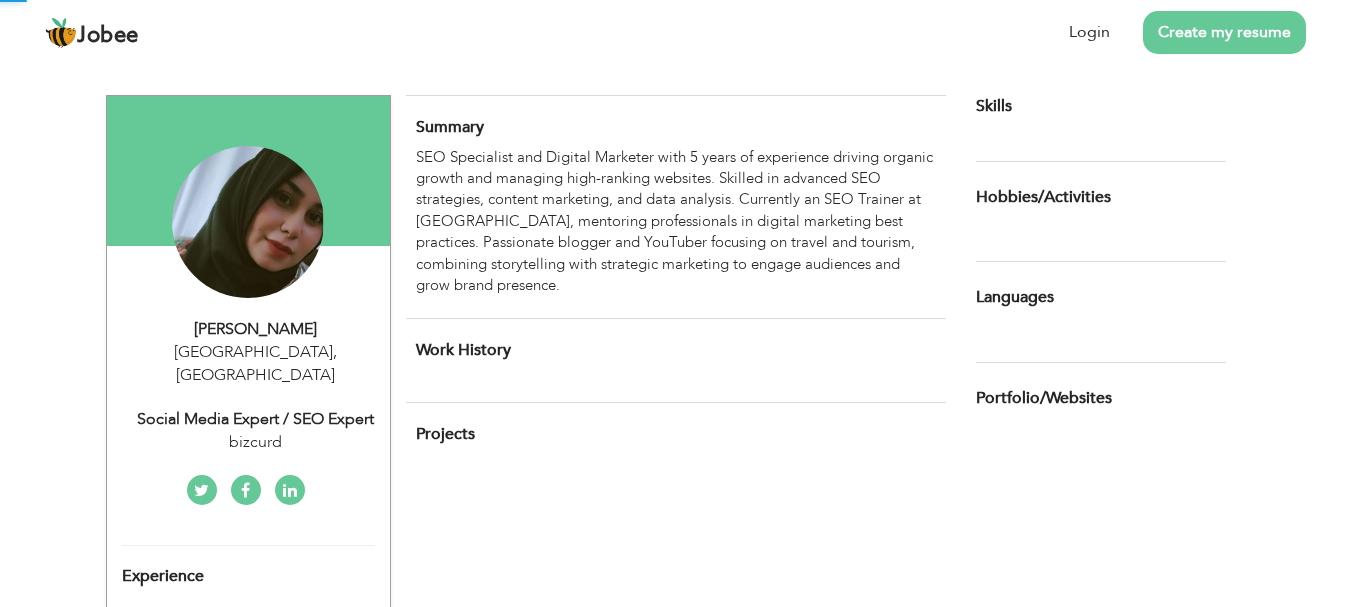 drag, startPoint x: 0, startPoint y: 0, endPoint x: 510, endPoint y: 205, distance: 549.659 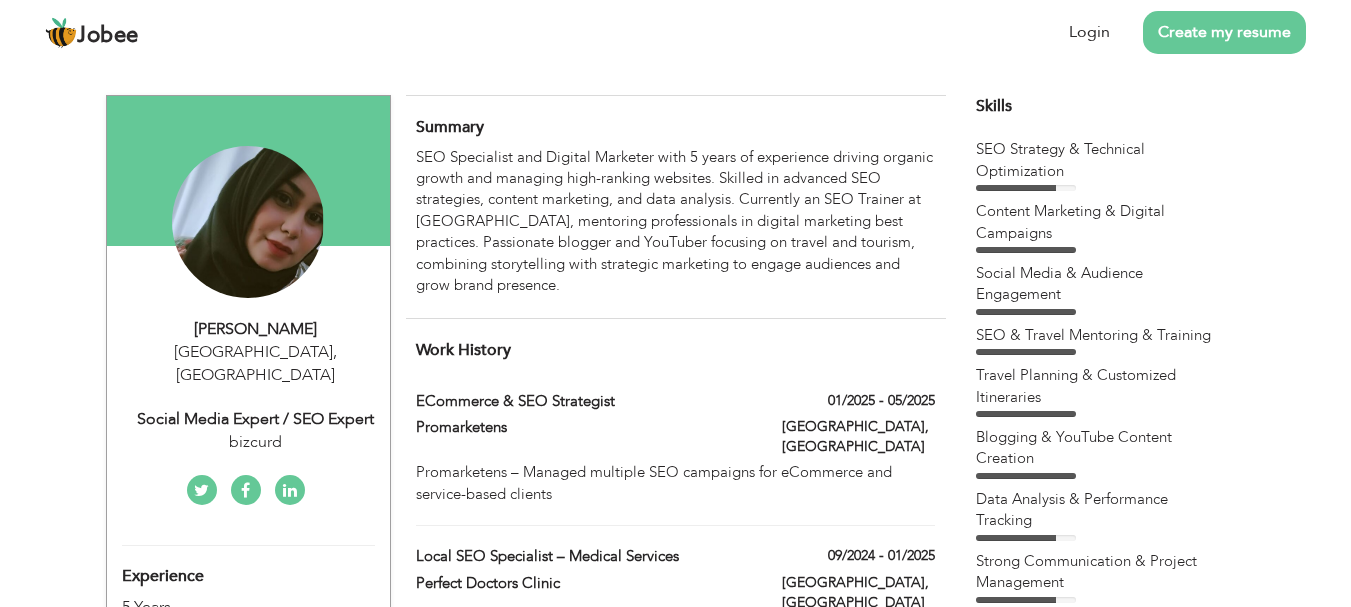 scroll, scrollTop: 0, scrollLeft: 0, axis: both 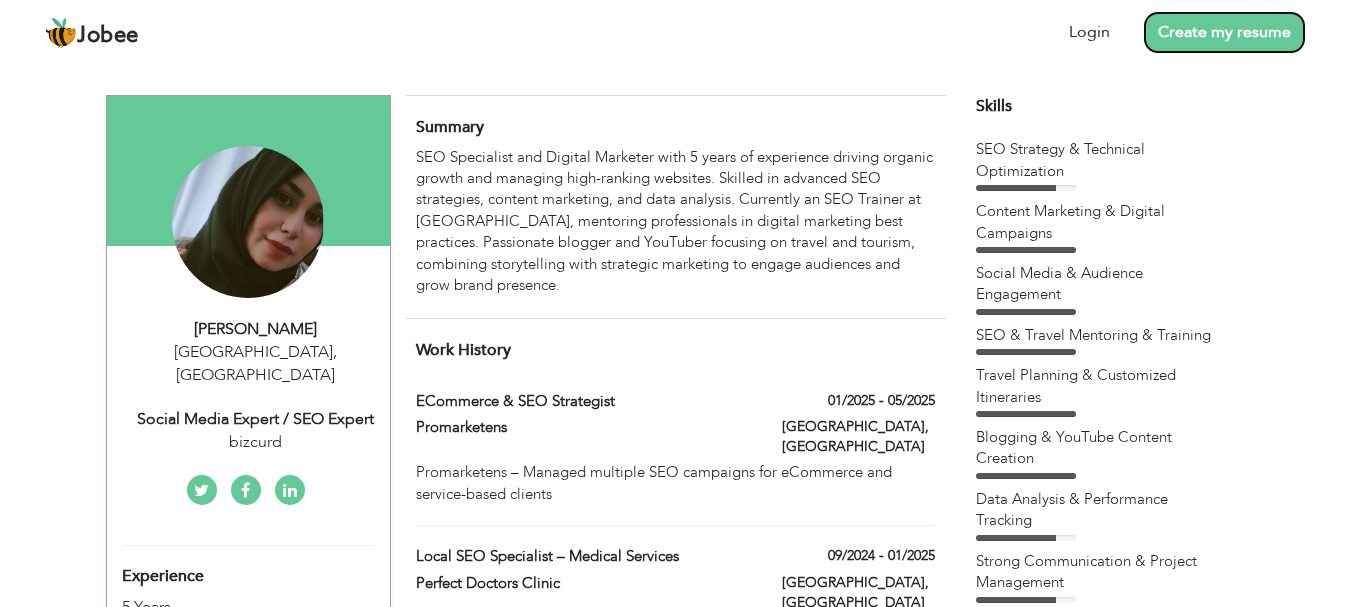 click on "Create my resume" at bounding box center [1224, 32] 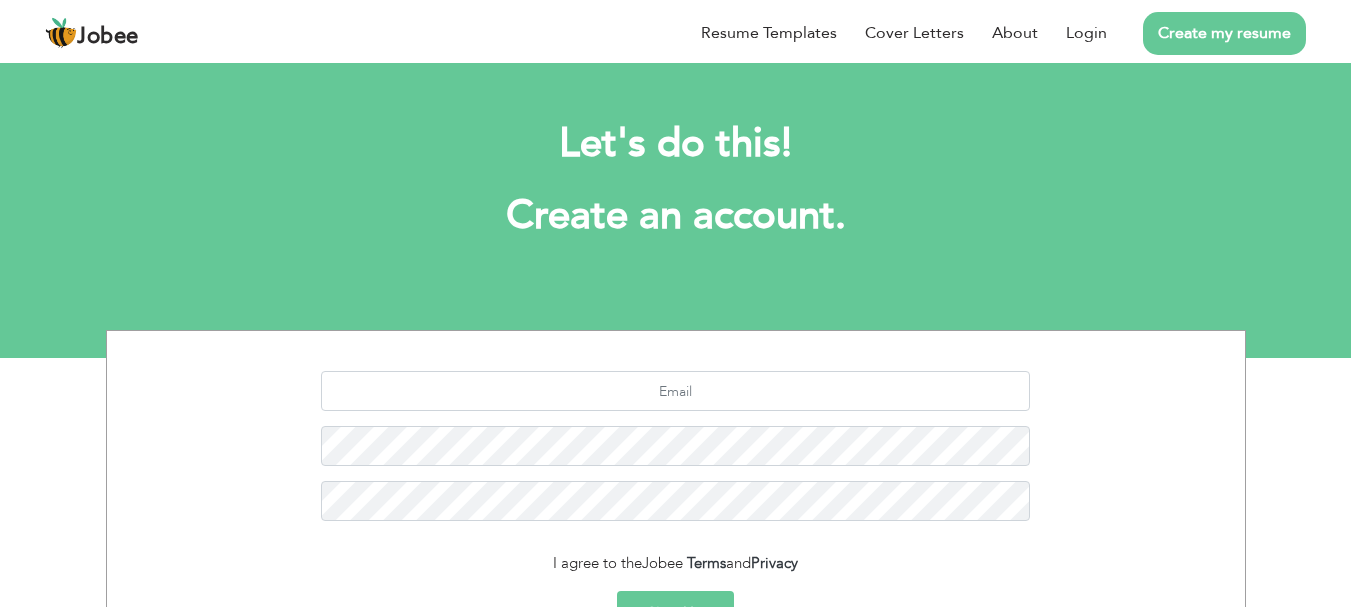 scroll, scrollTop: 0, scrollLeft: 0, axis: both 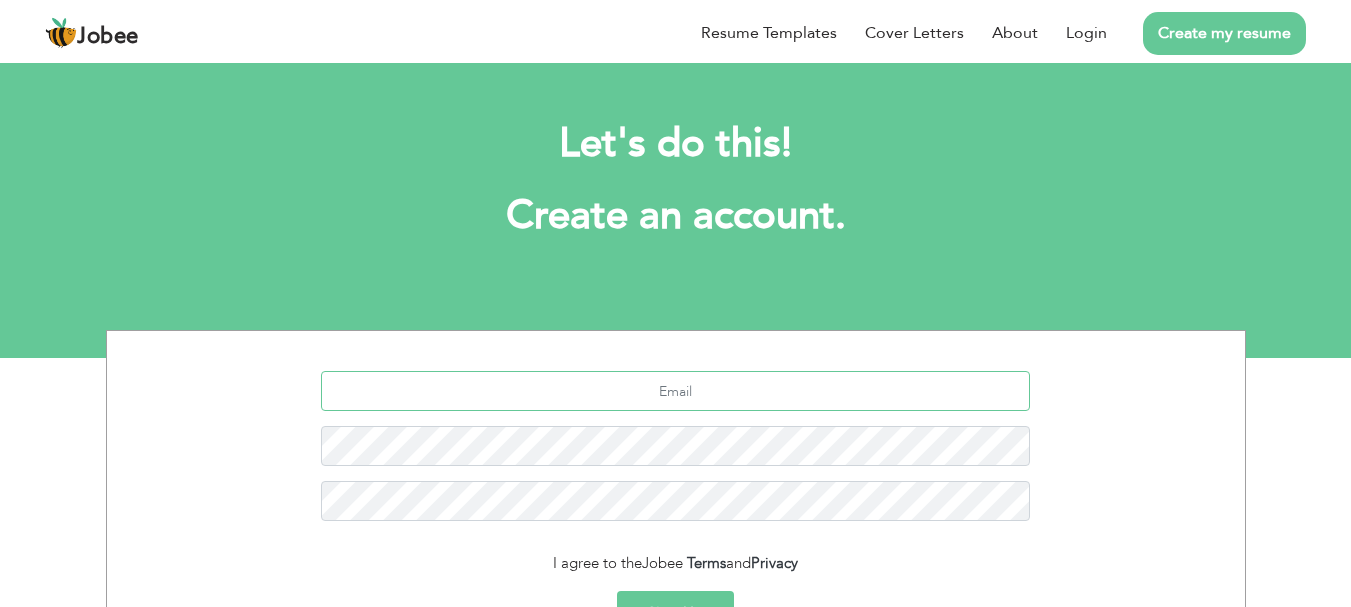 click at bounding box center (675, 391) 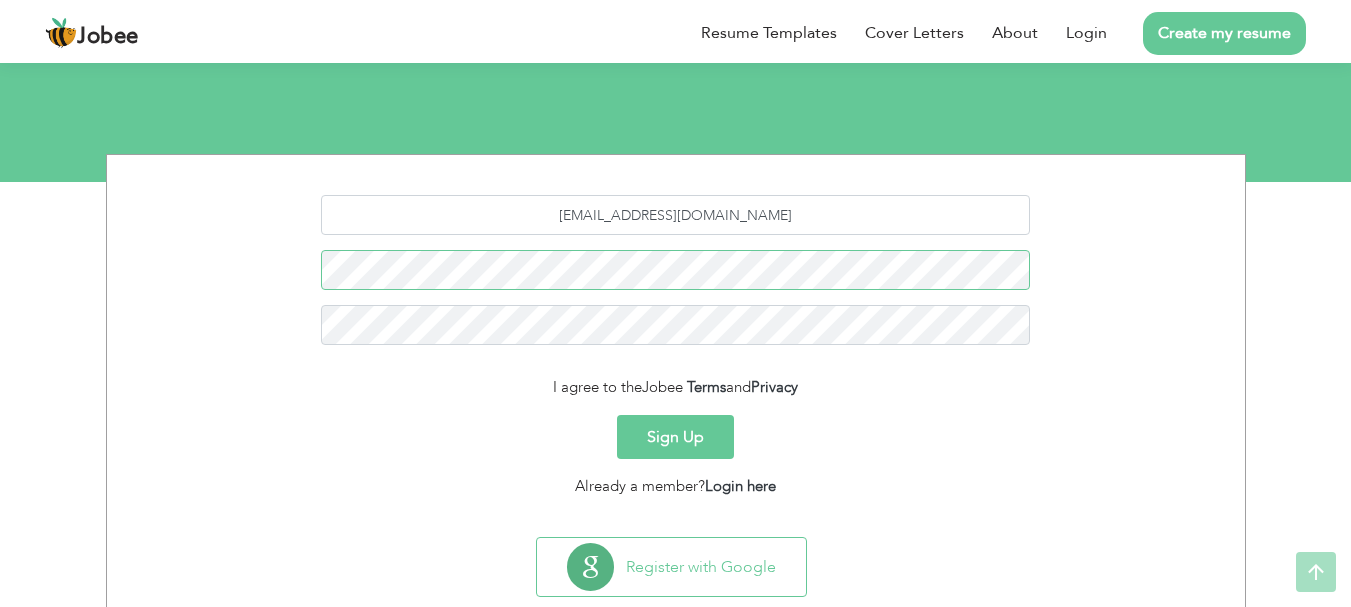 scroll, scrollTop: 211, scrollLeft: 0, axis: vertical 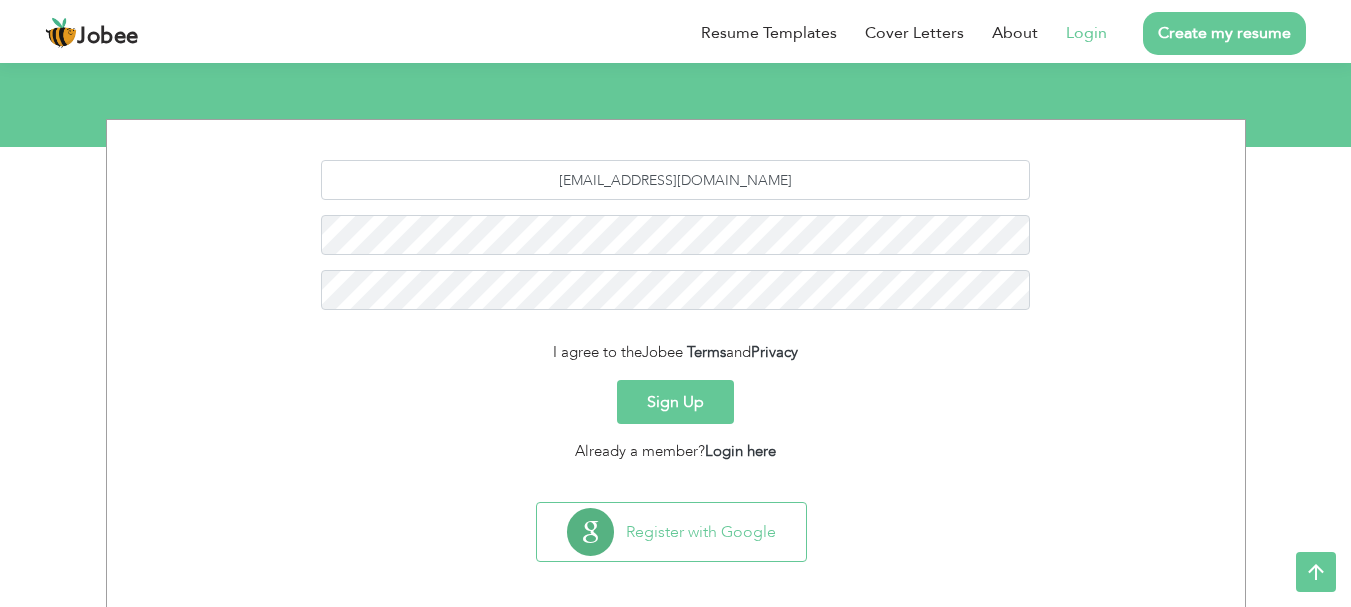 click on "Login" at bounding box center [1086, 33] 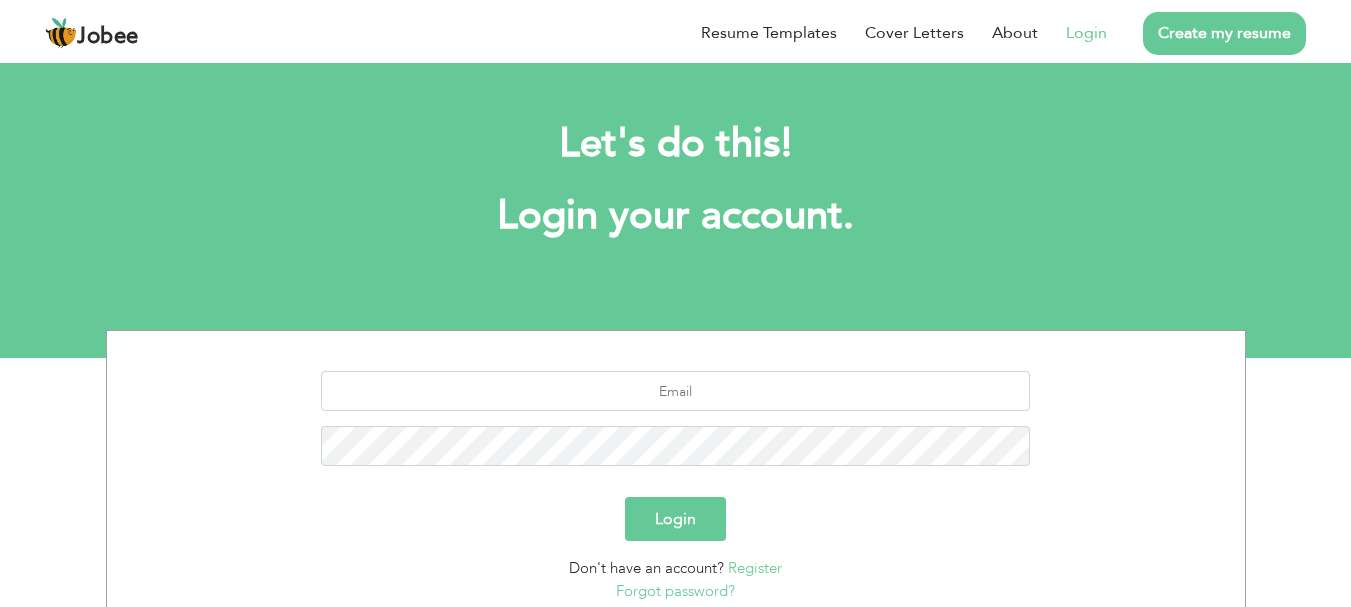 scroll, scrollTop: 0, scrollLeft: 0, axis: both 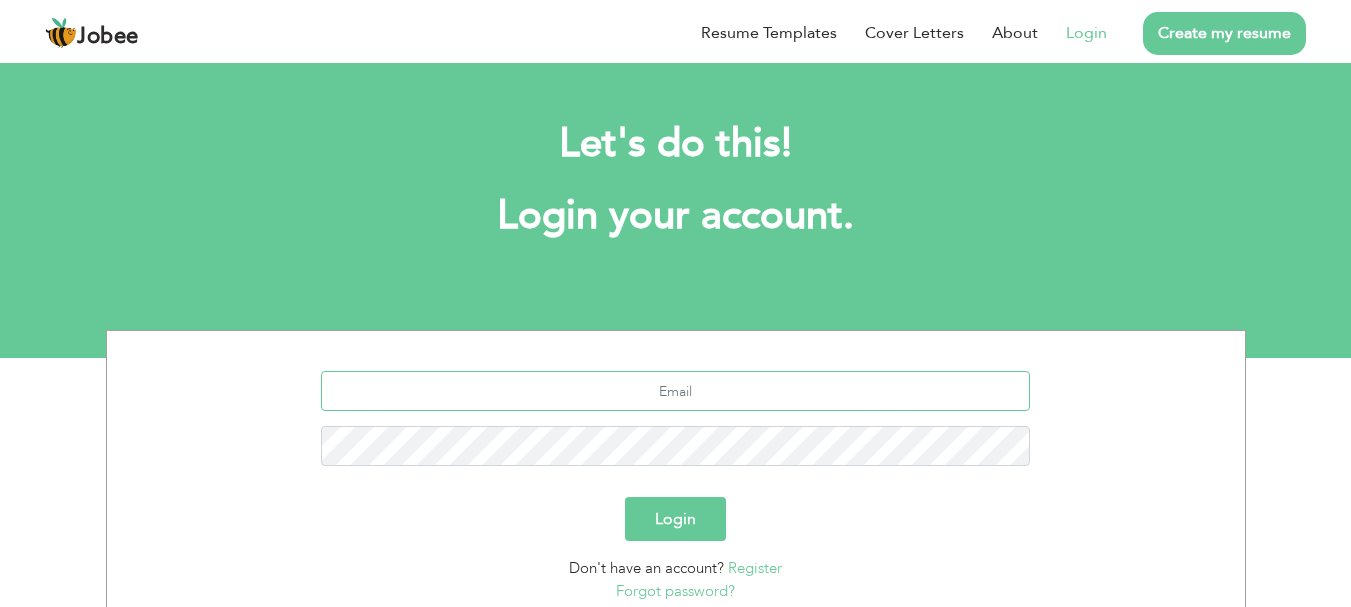 click at bounding box center [675, 391] 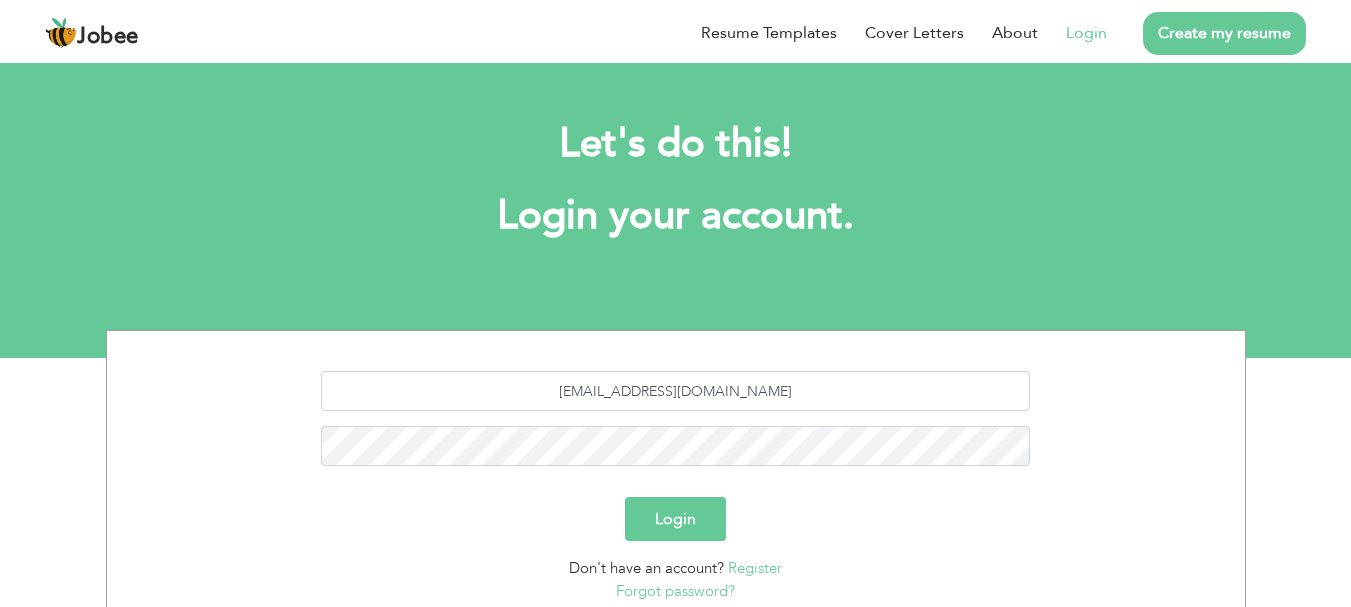 click on "Login" at bounding box center (675, 519) 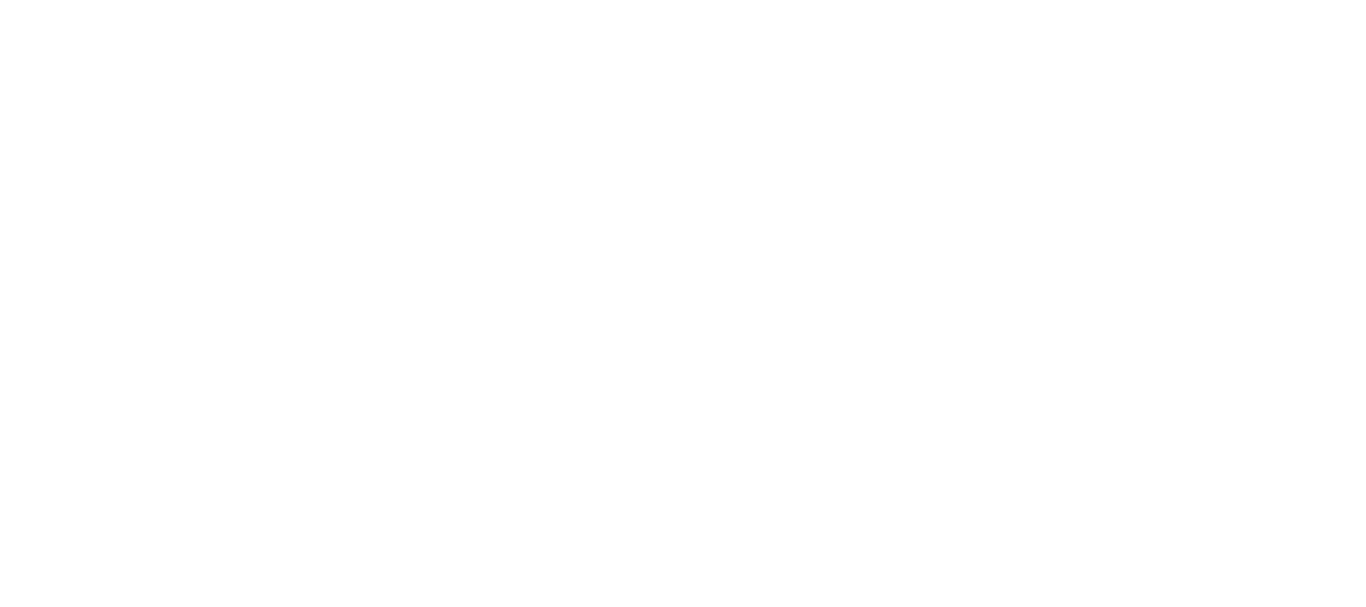 scroll, scrollTop: 0, scrollLeft: 0, axis: both 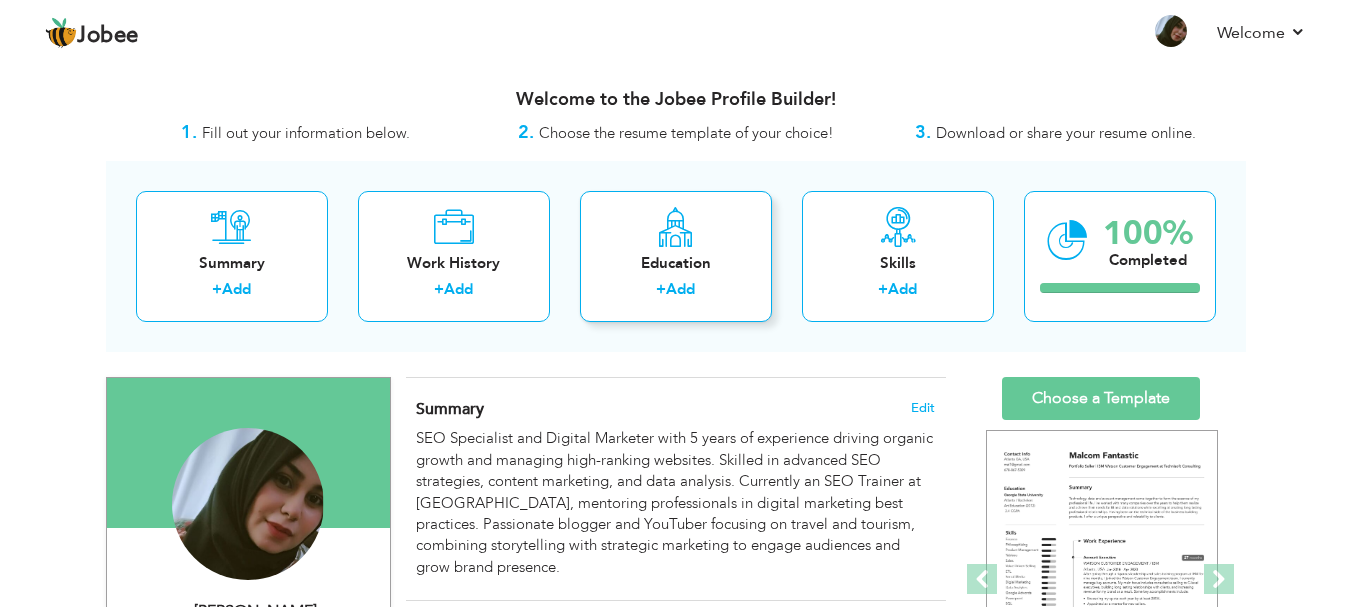 click on "+  Add" at bounding box center (676, 292) 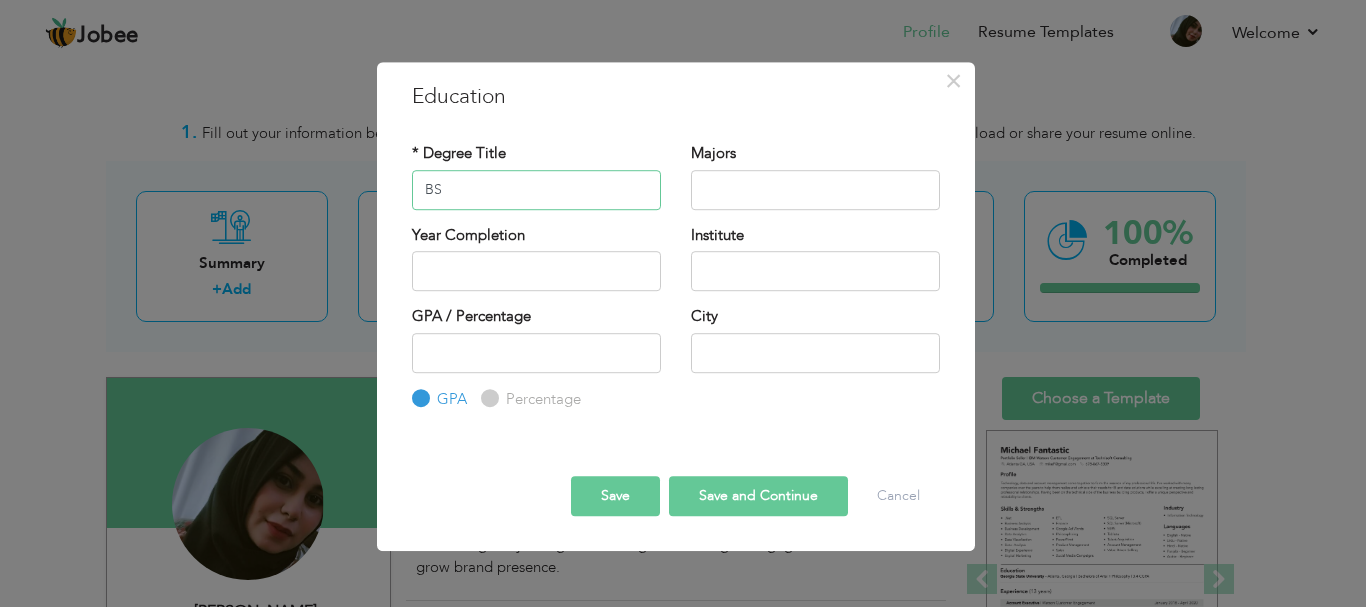 type on "BS.CS in IT" 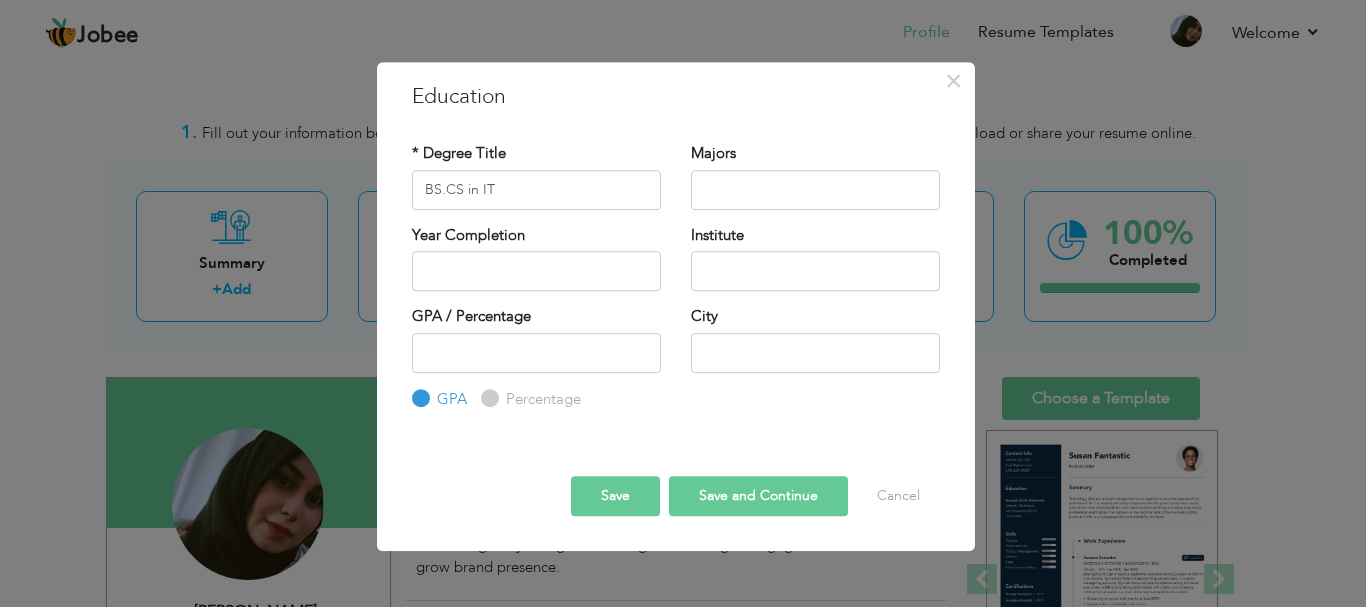 click on "Save" at bounding box center [615, 496] 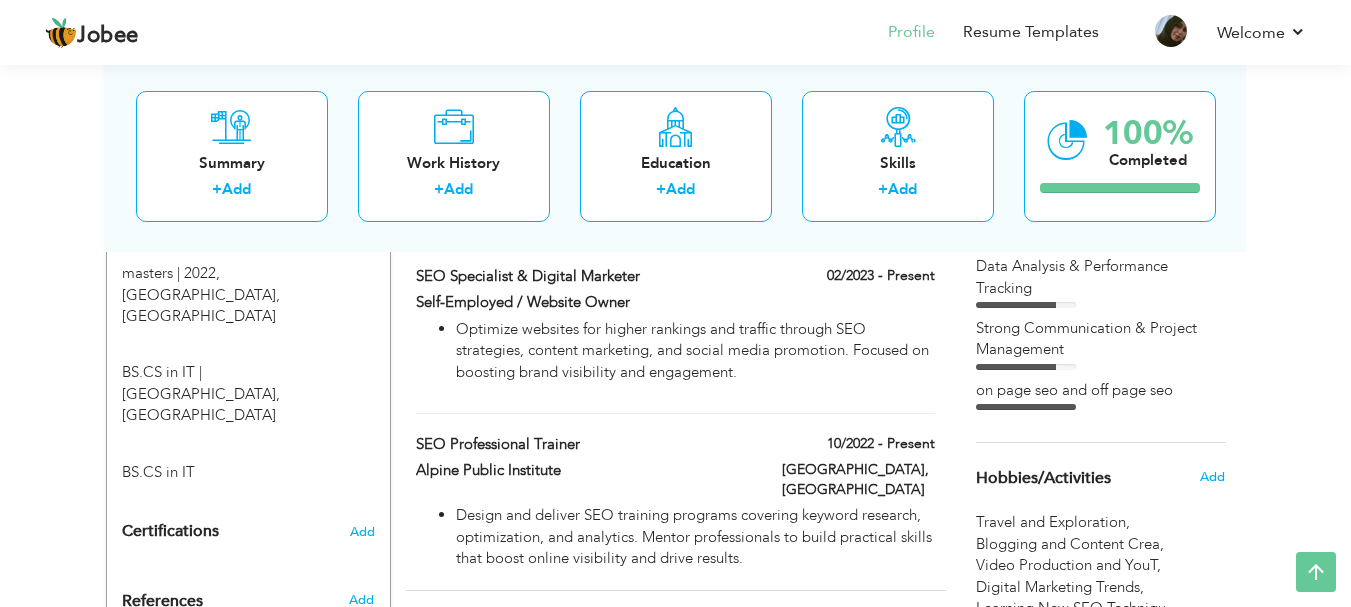 scroll, scrollTop: 928, scrollLeft: 0, axis: vertical 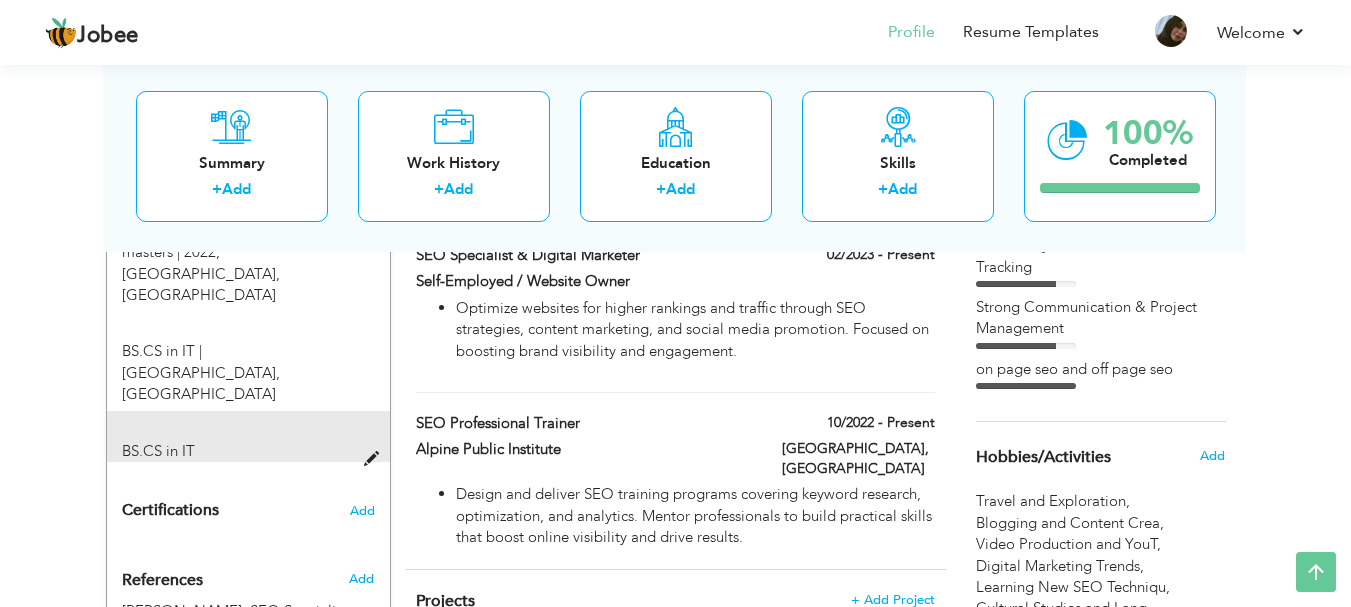 click on "BS.CS in IT" at bounding box center [236, 451] 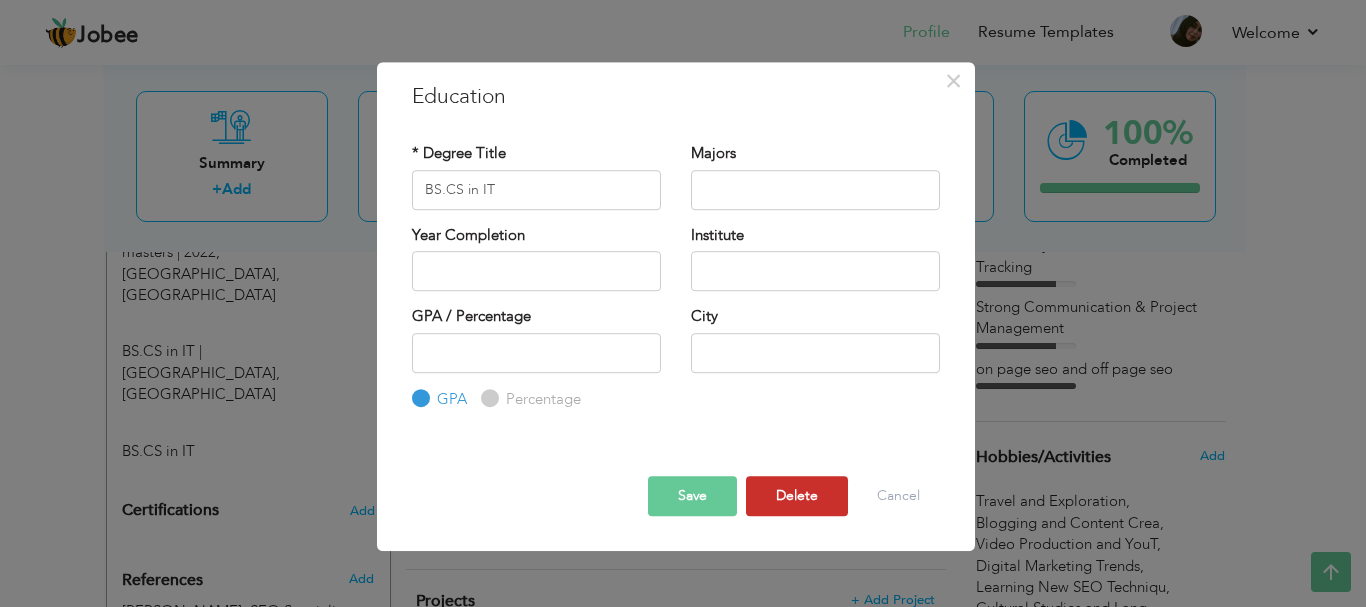 click on "Delete" at bounding box center [797, 496] 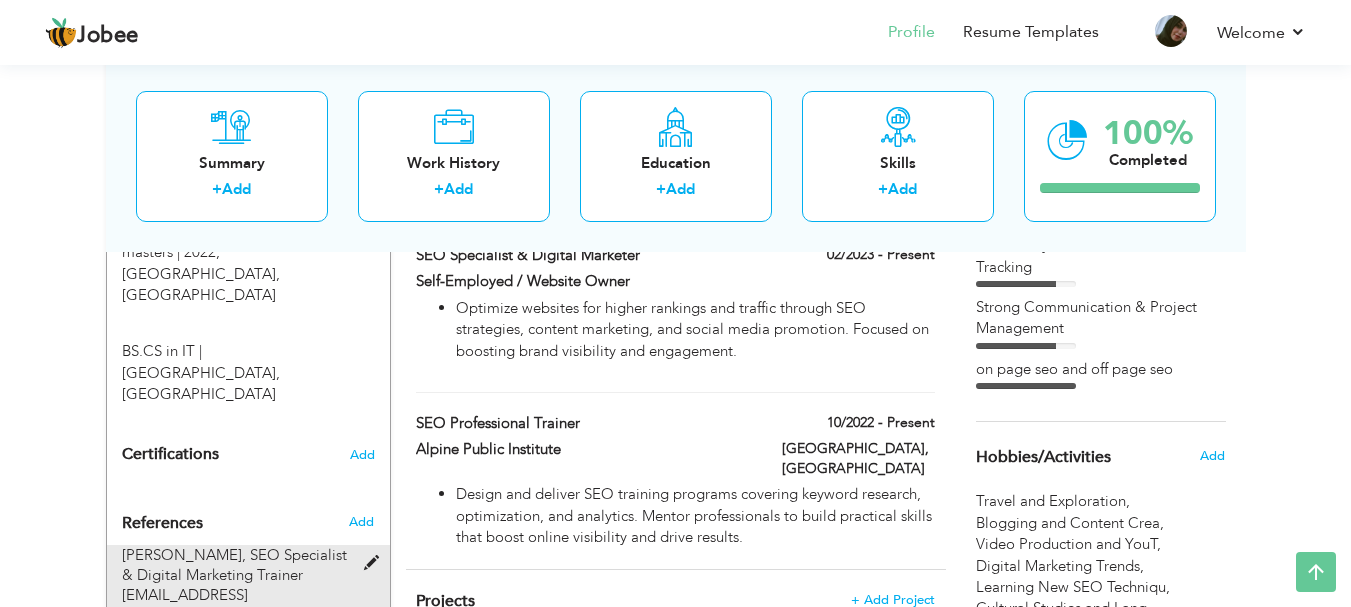 click at bounding box center (376, 563) 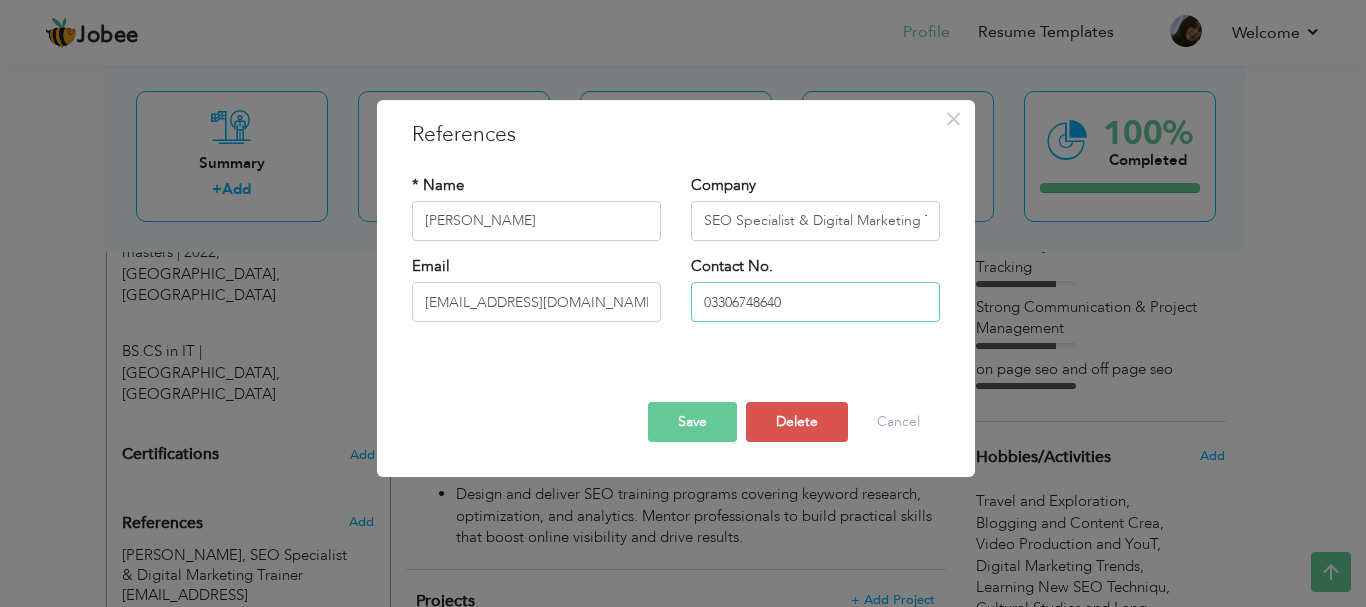 click on "03306748640" at bounding box center (815, 302) 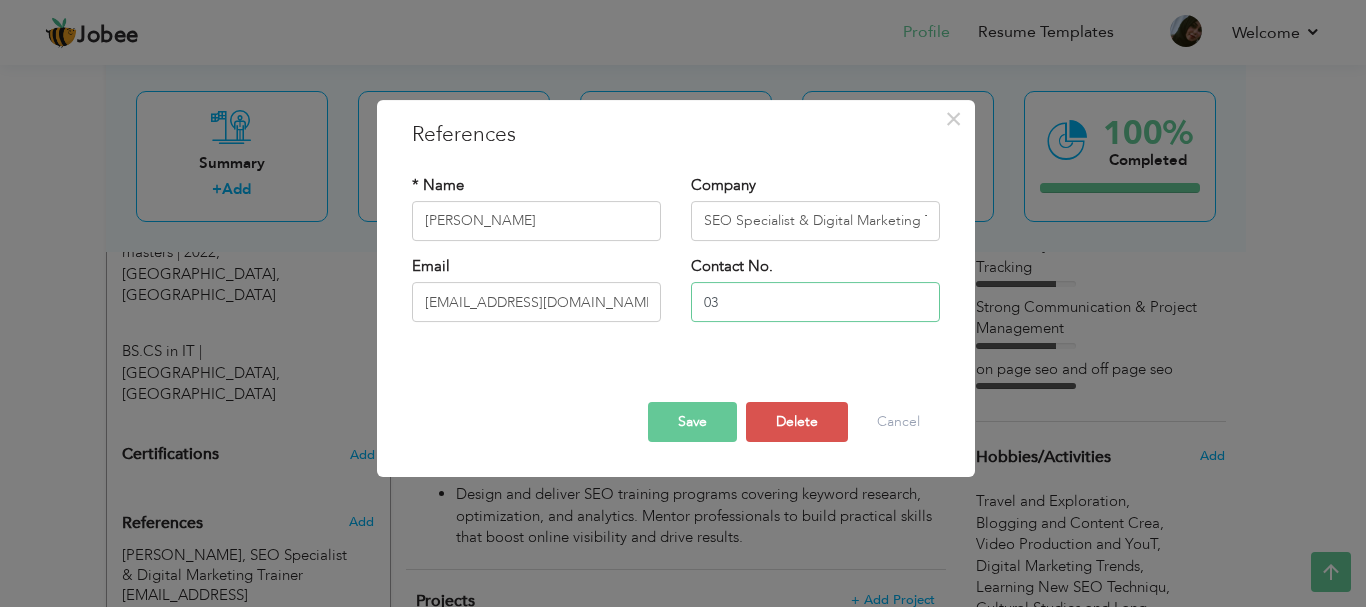 type on "03154721235" 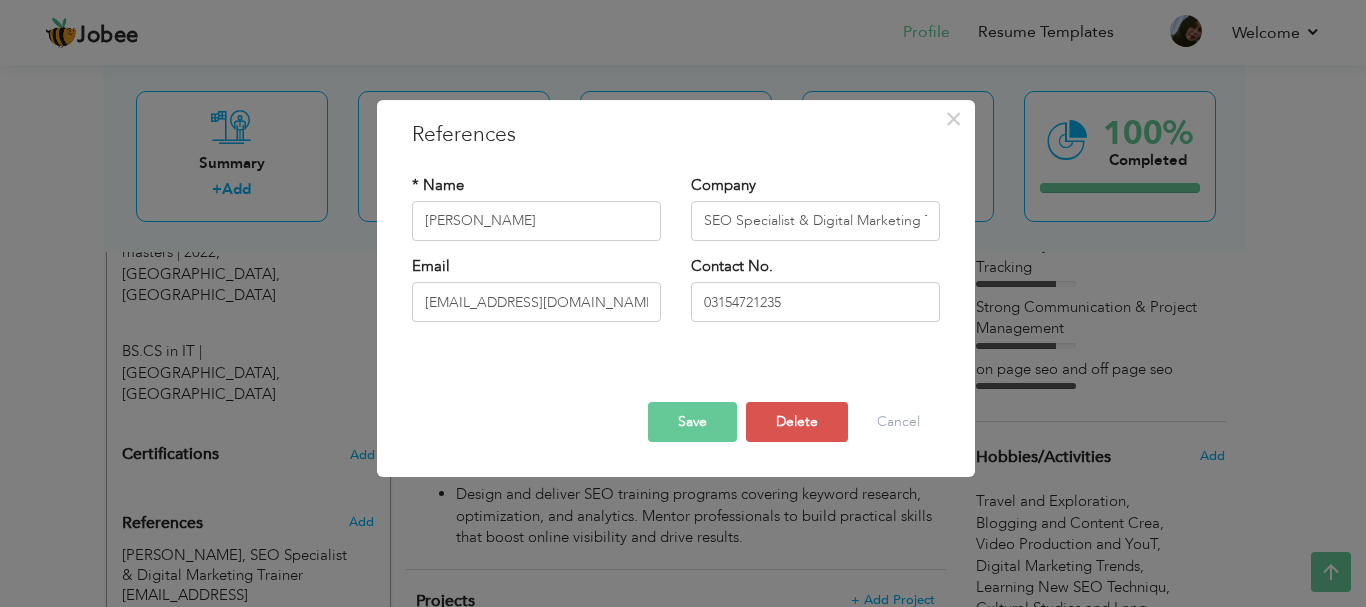 click on "Save" at bounding box center [692, 422] 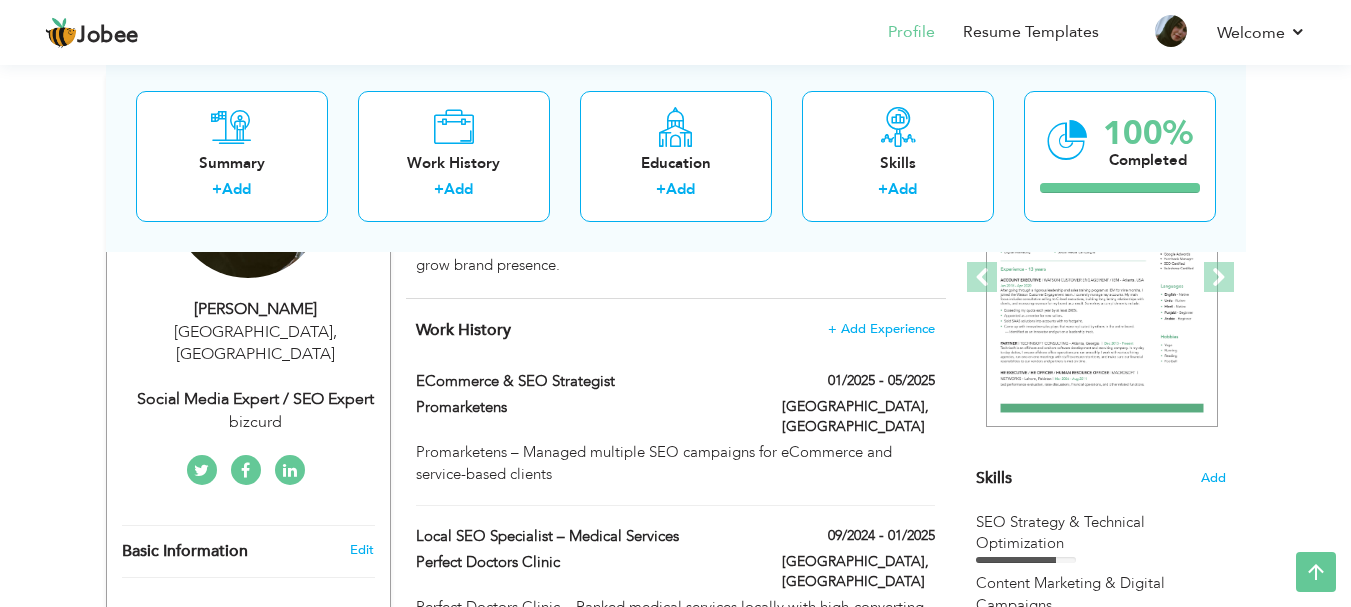 scroll, scrollTop: 83, scrollLeft: 0, axis: vertical 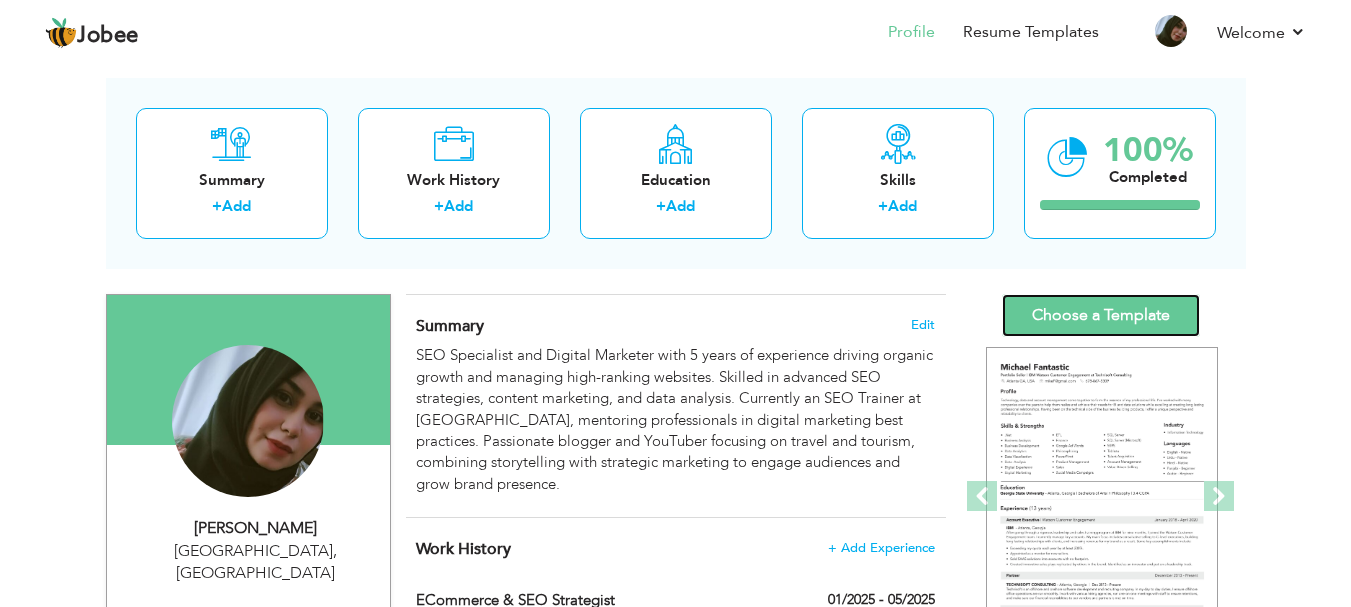 click on "Choose a Template" at bounding box center [1101, 315] 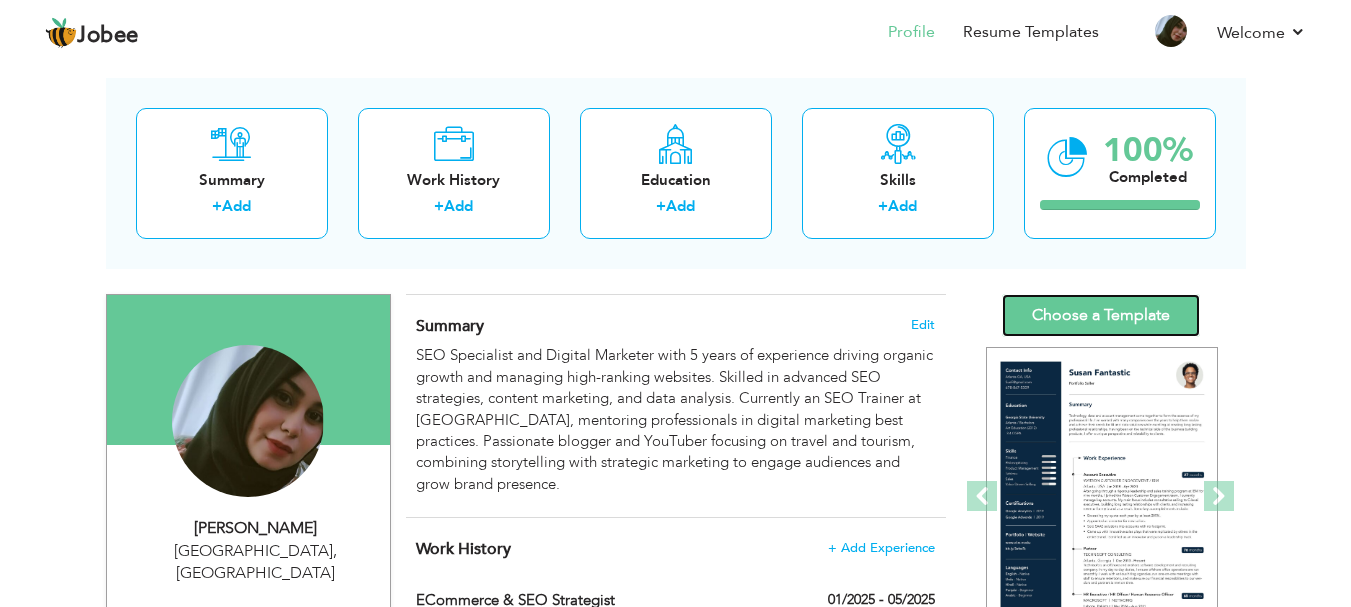 click on "Choose a Template" at bounding box center (1101, 315) 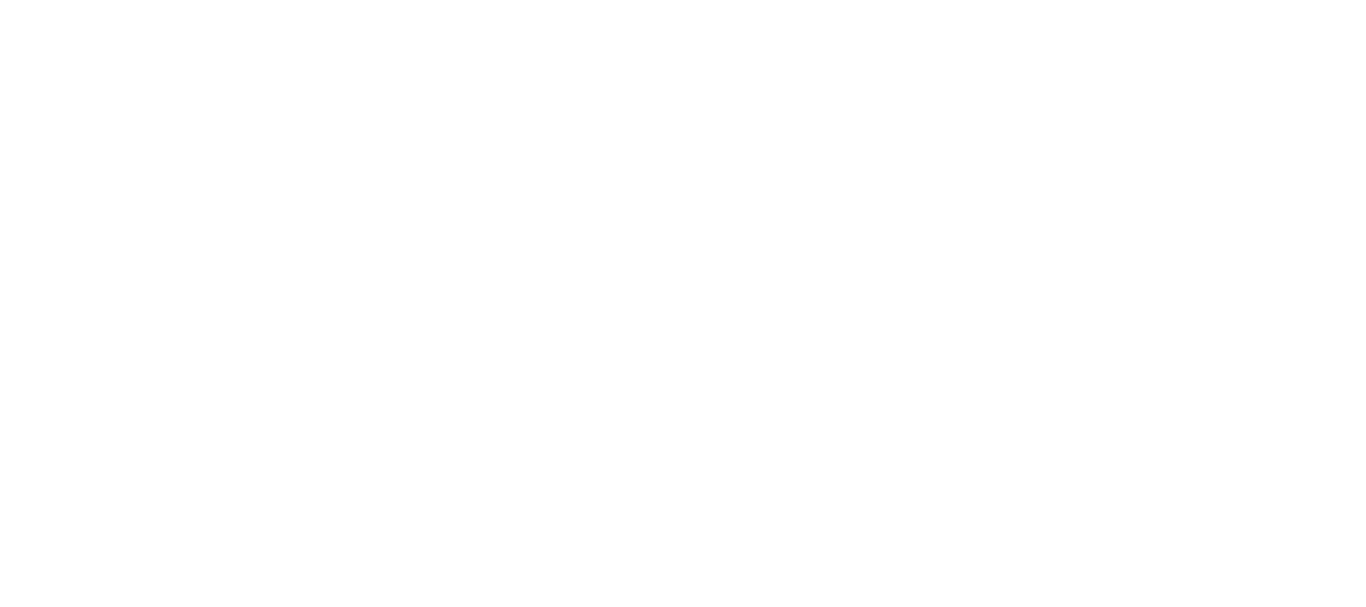scroll, scrollTop: 0, scrollLeft: 0, axis: both 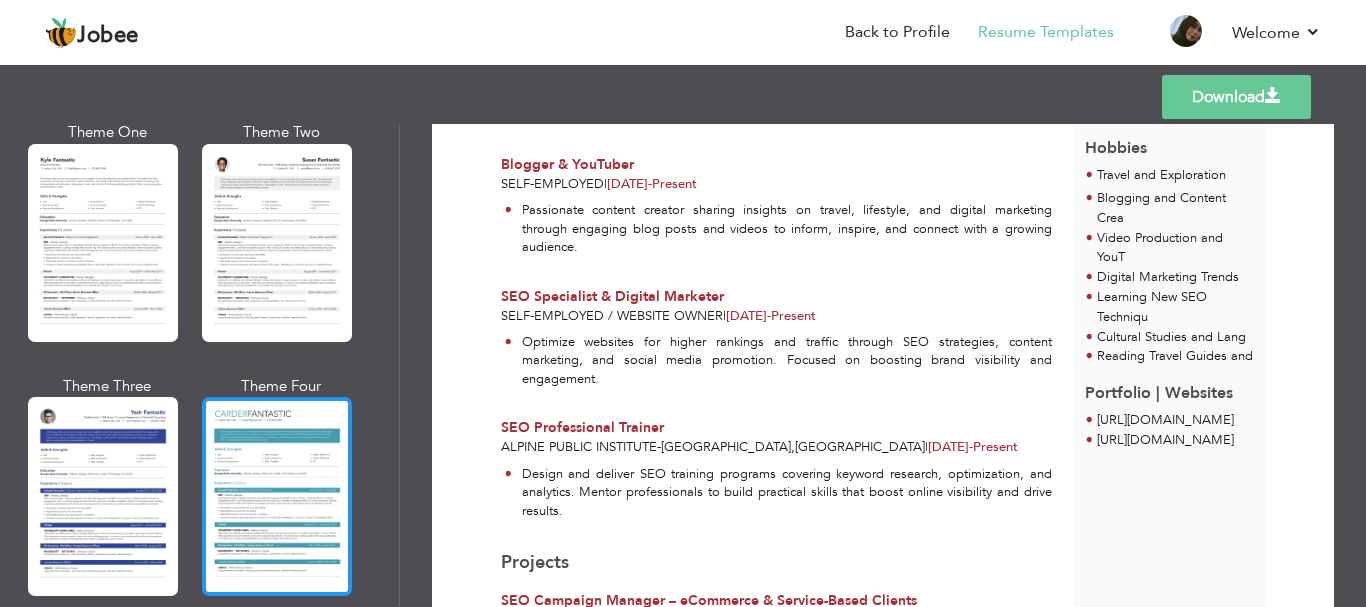 click at bounding box center (277, 496) 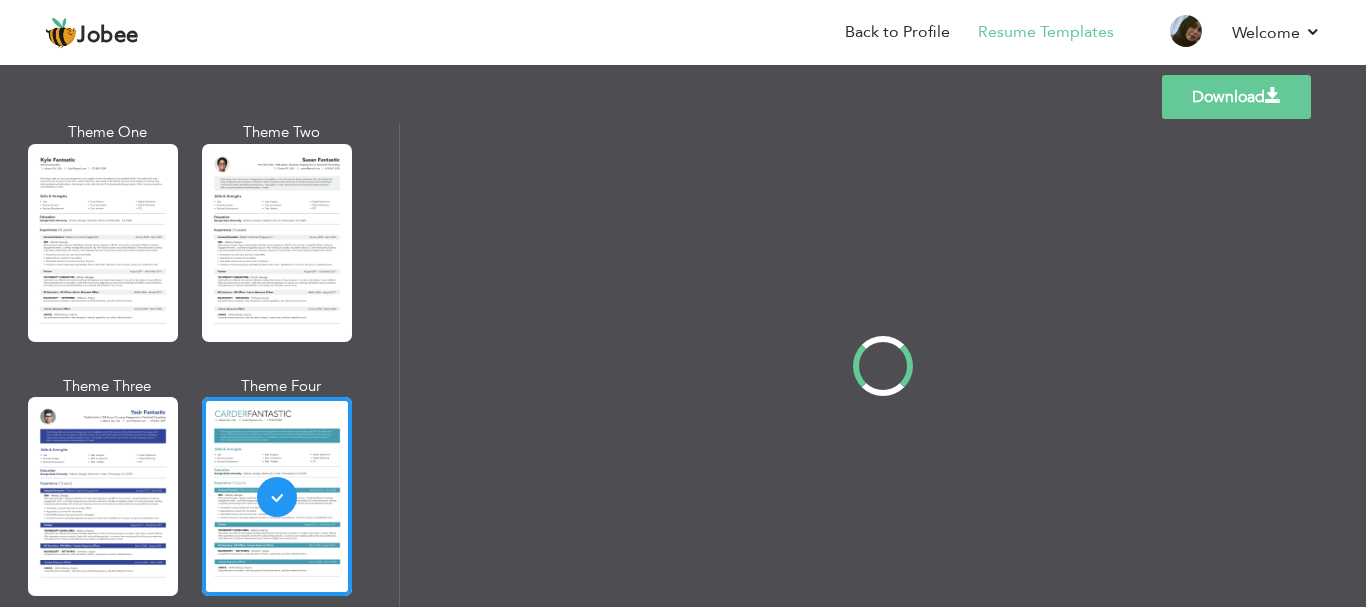 scroll, scrollTop: 0, scrollLeft: 0, axis: both 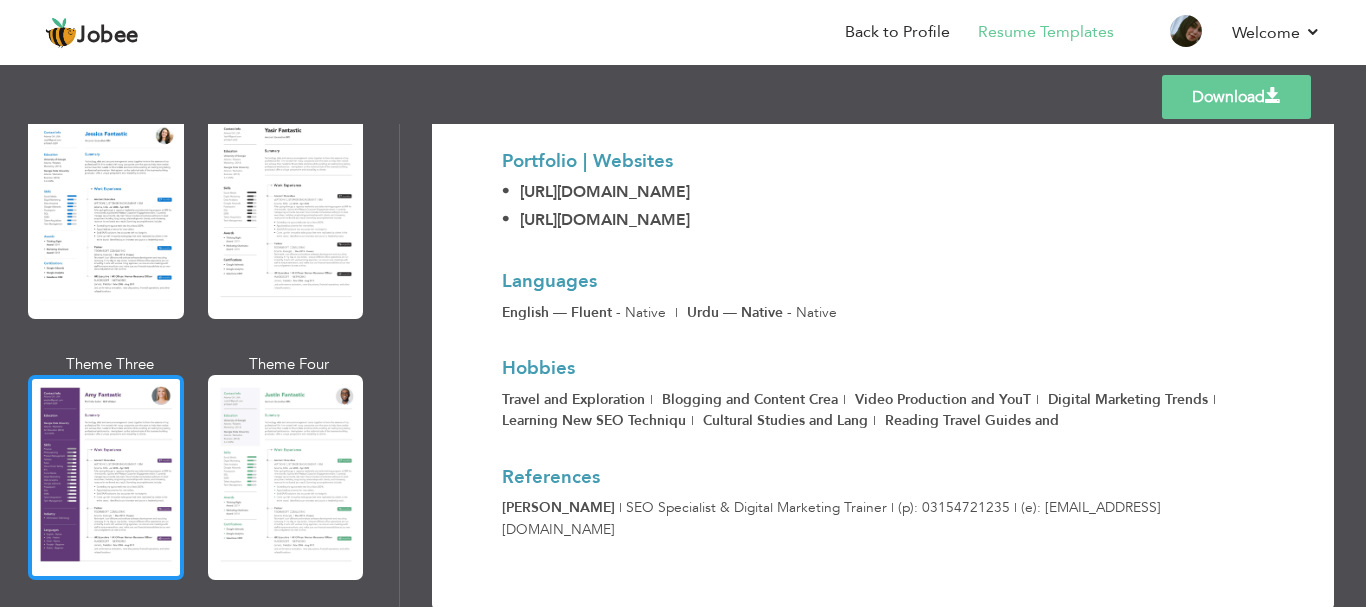 click at bounding box center [106, 477] 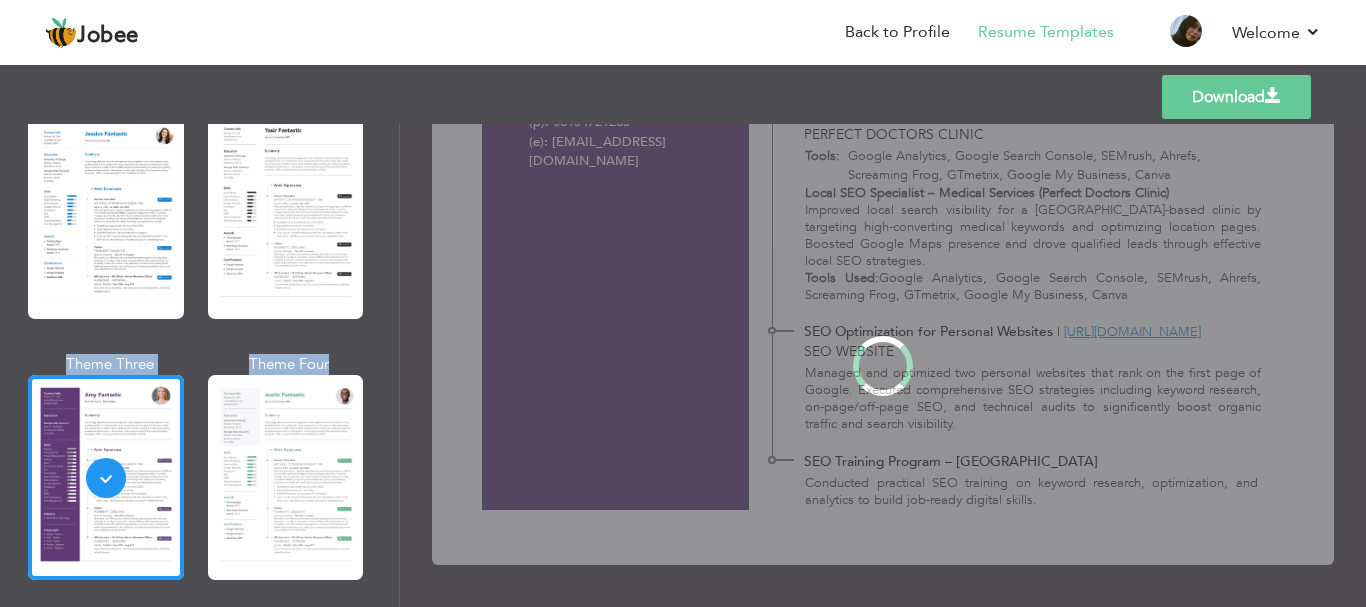 scroll, scrollTop: 0, scrollLeft: 0, axis: both 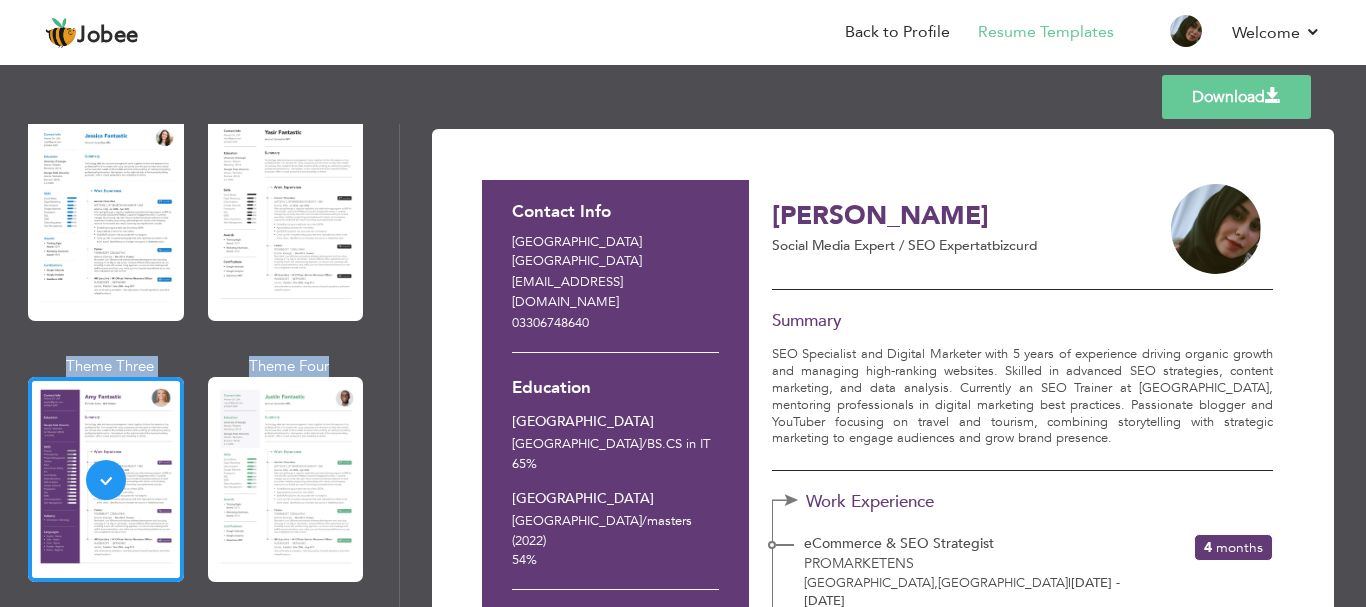 drag, startPoint x: 393, startPoint y: 334, endPoint x: 392, endPoint y: 346, distance: 12.0415945 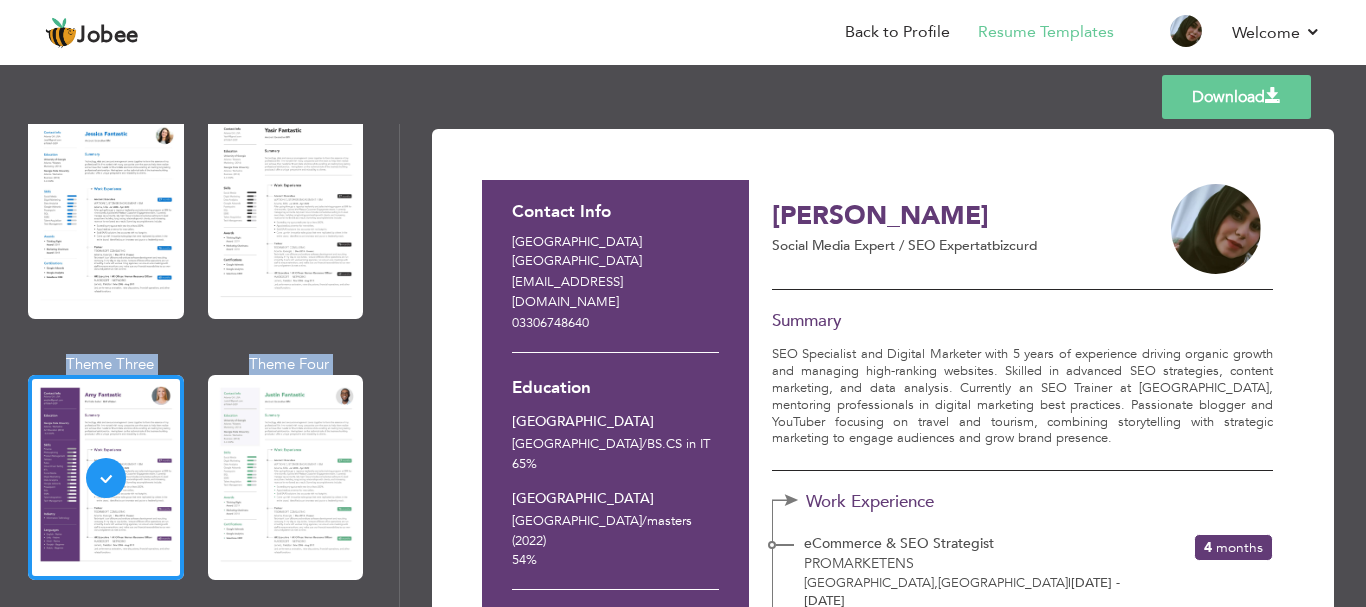 drag, startPoint x: 391, startPoint y: 364, endPoint x: 393, endPoint y: 327, distance: 37.054016 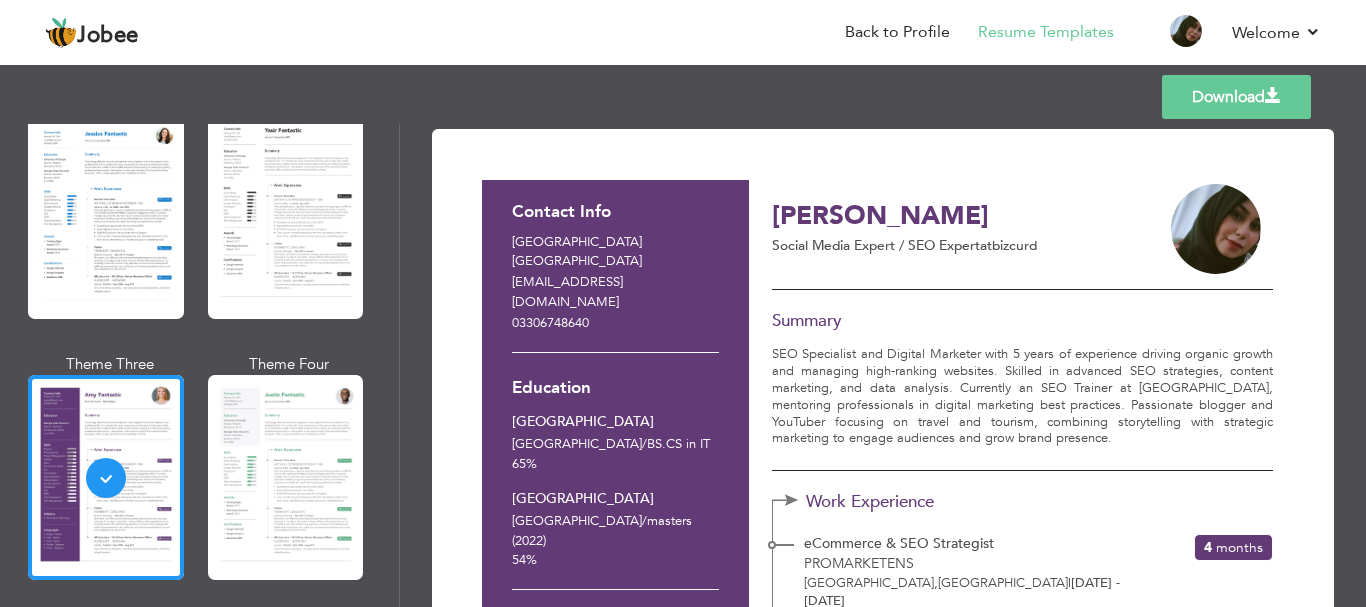 click on "Professional Themes
Theme One
Theme Two
Theme Three
Theme Six" at bounding box center [199, 365] 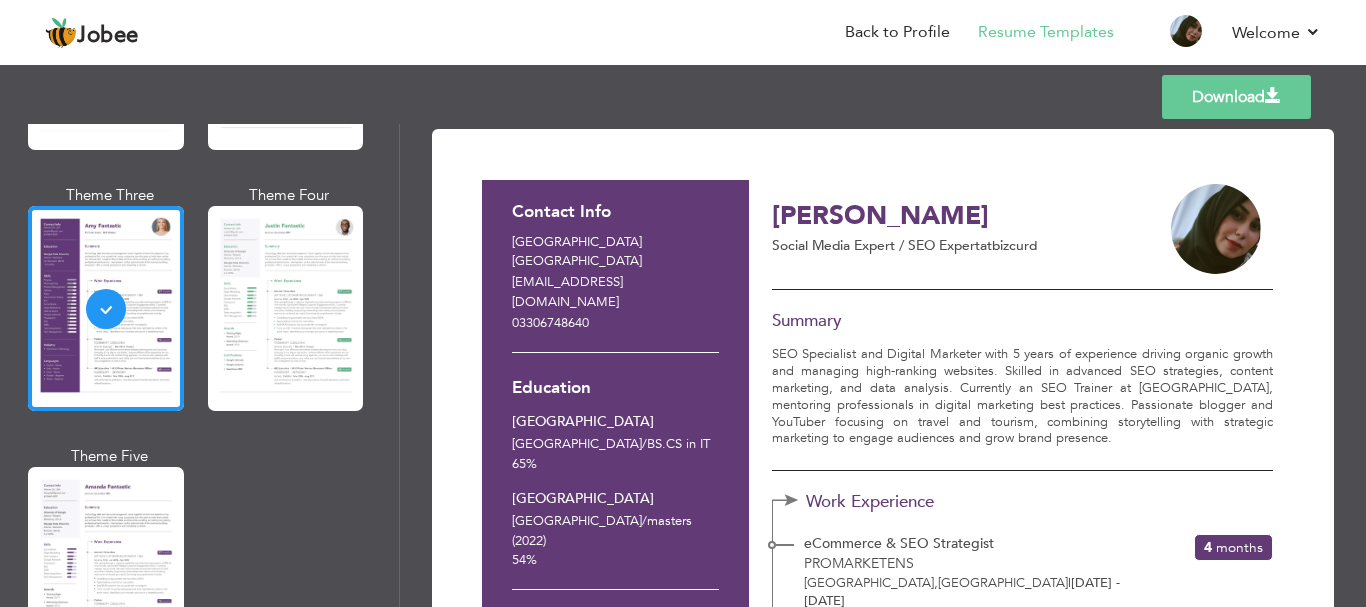 scroll, scrollTop: 1772, scrollLeft: 0, axis: vertical 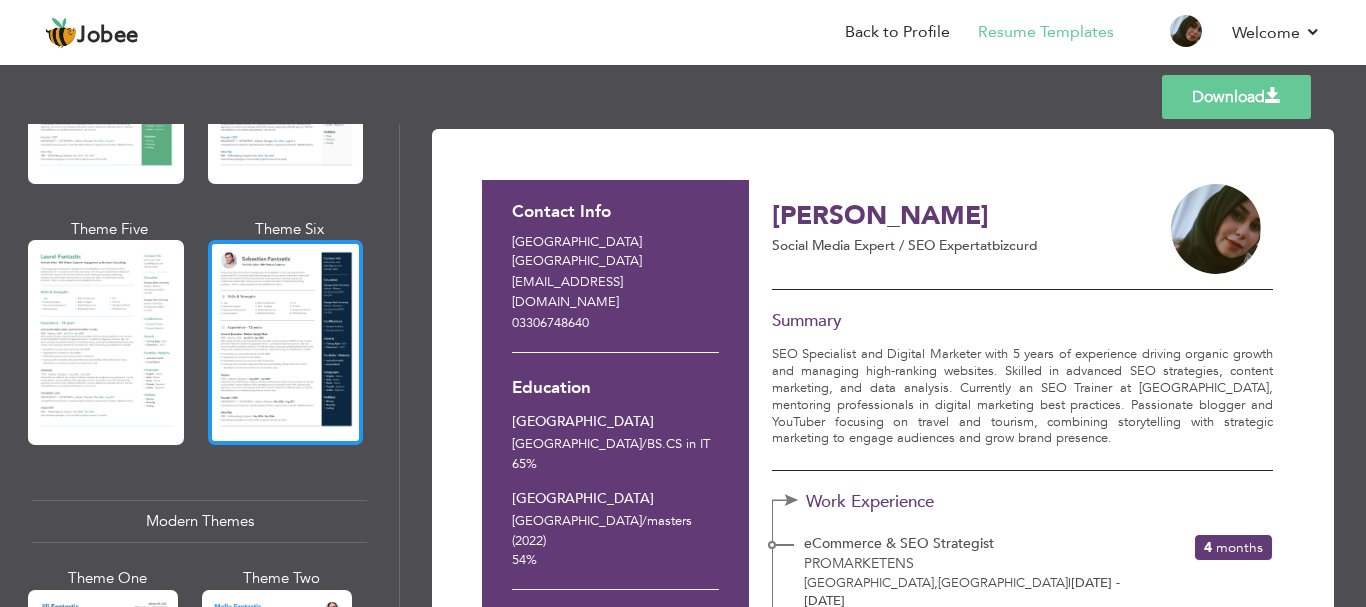 click at bounding box center [286, 342] 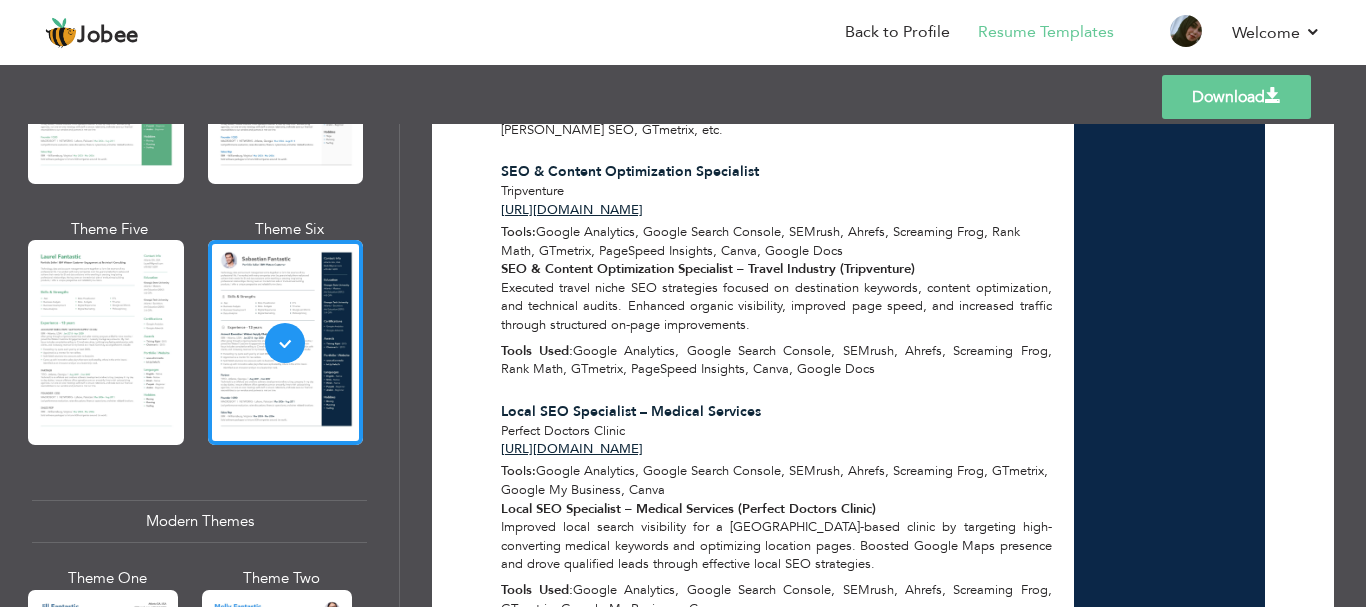 scroll, scrollTop: 1335, scrollLeft: 0, axis: vertical 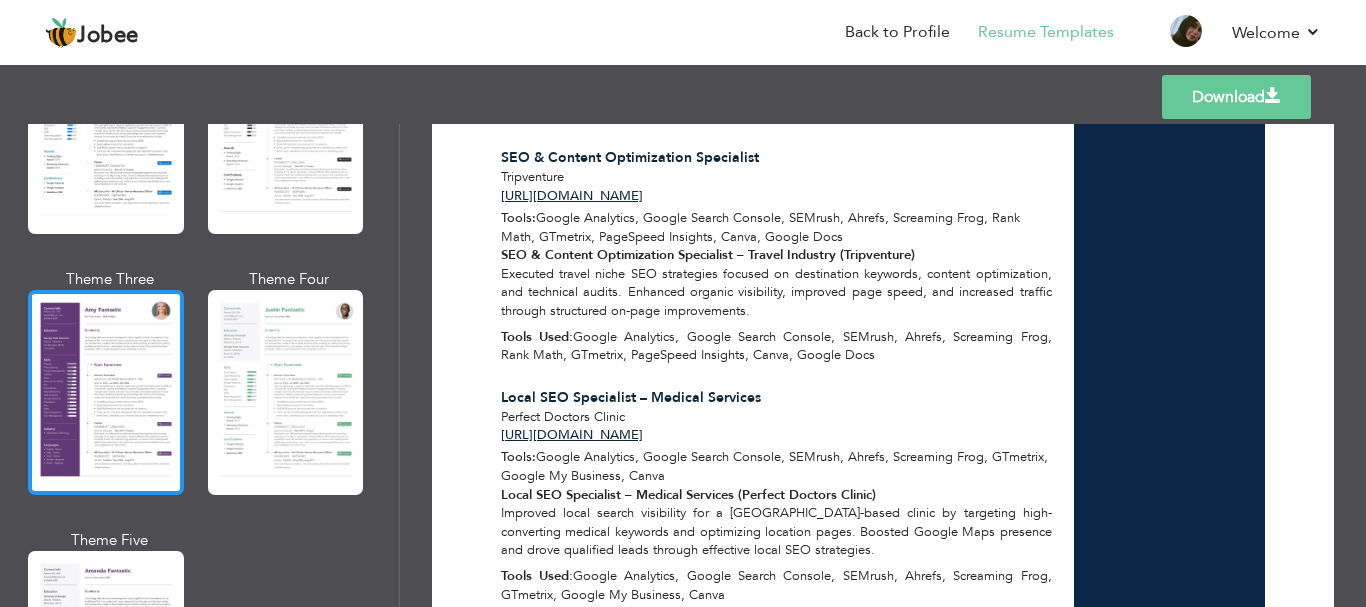 click at bounding box center [106, 392] 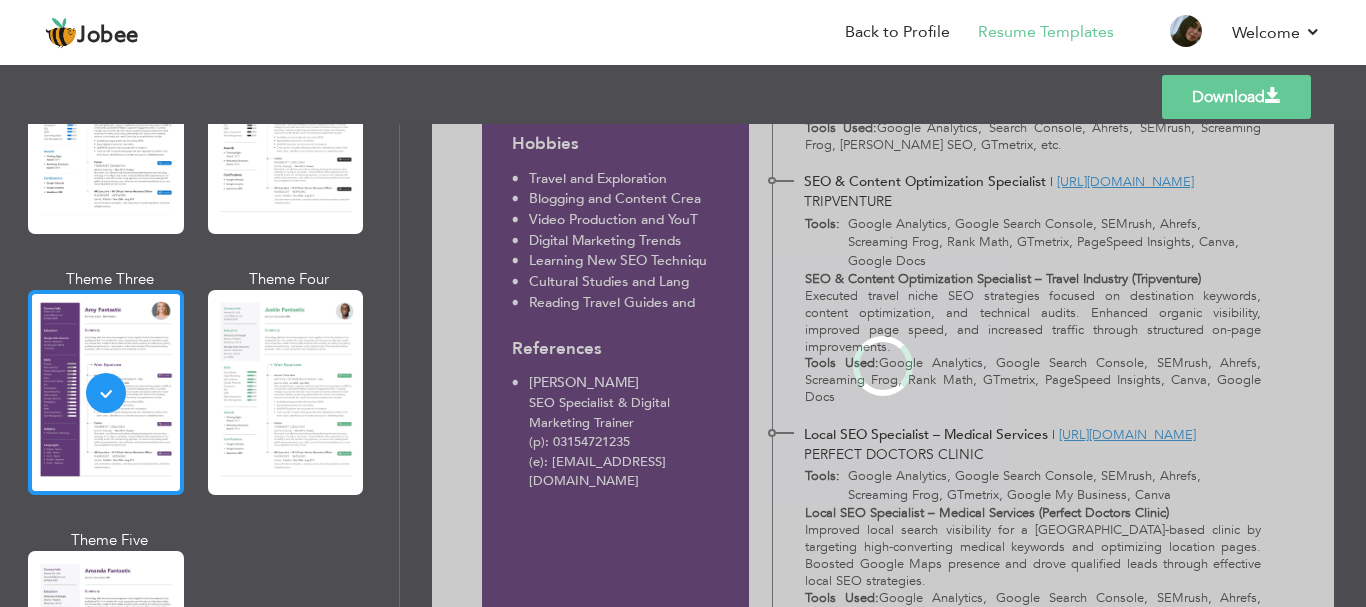scroll, scrollTop: 0, scrollLeft: 0, axis: both 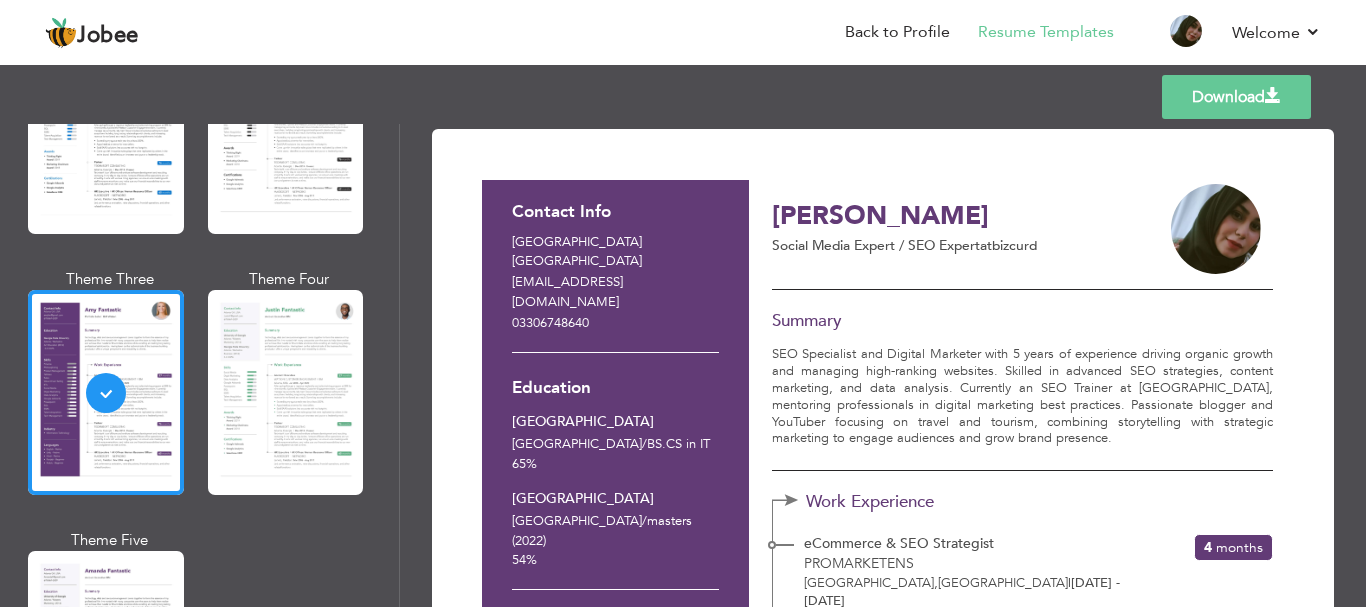 click on "Download" at bounding box center [1236, 97] 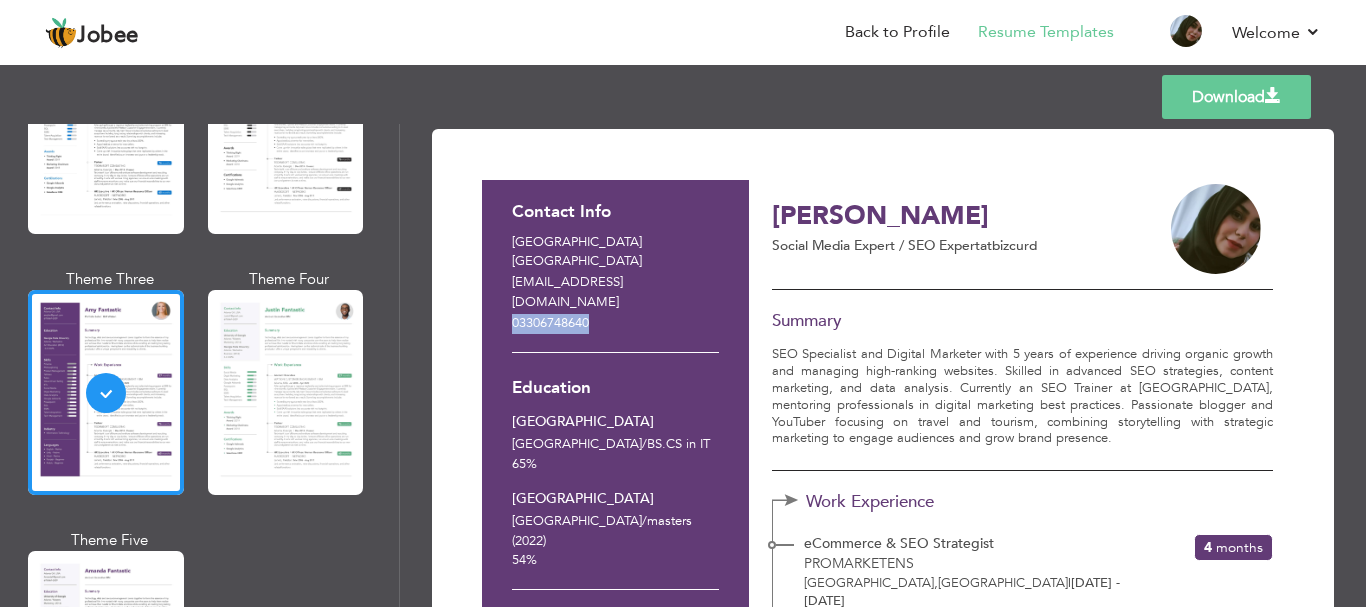 click on "03306748640" at bounding box center (615, 324) 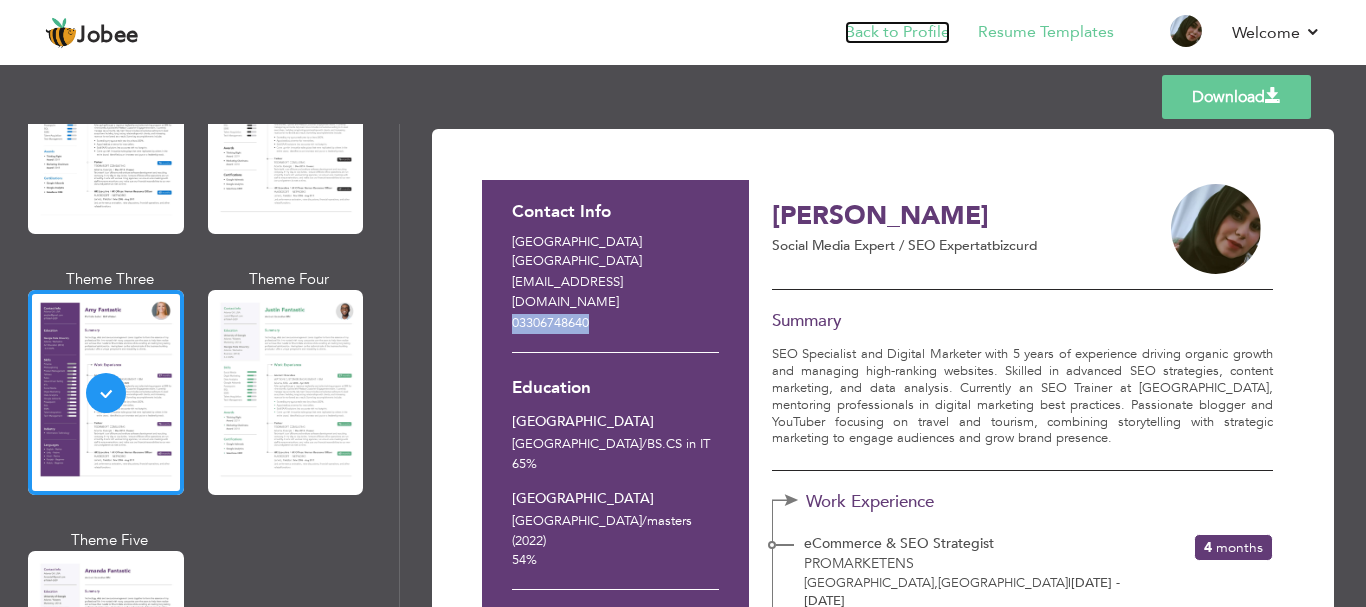 click on "Back to Profile" at bounding box center [897, 32] 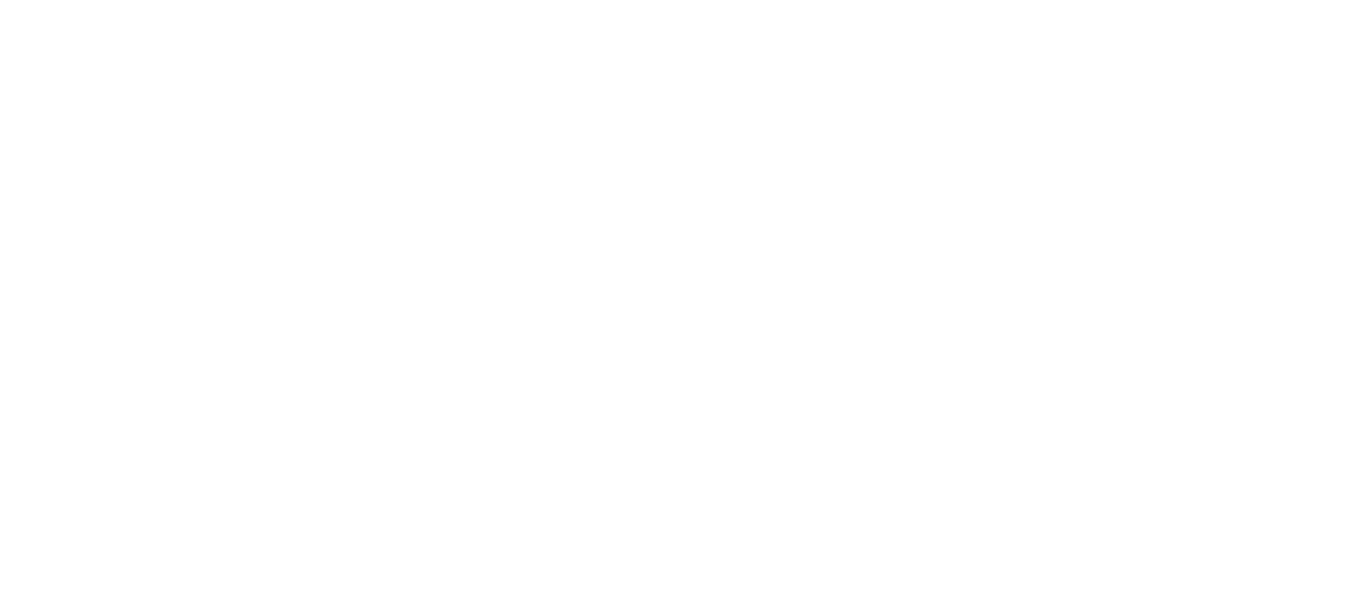 scroll, scrollTop: 0, scrollLeft: 0, axis: both 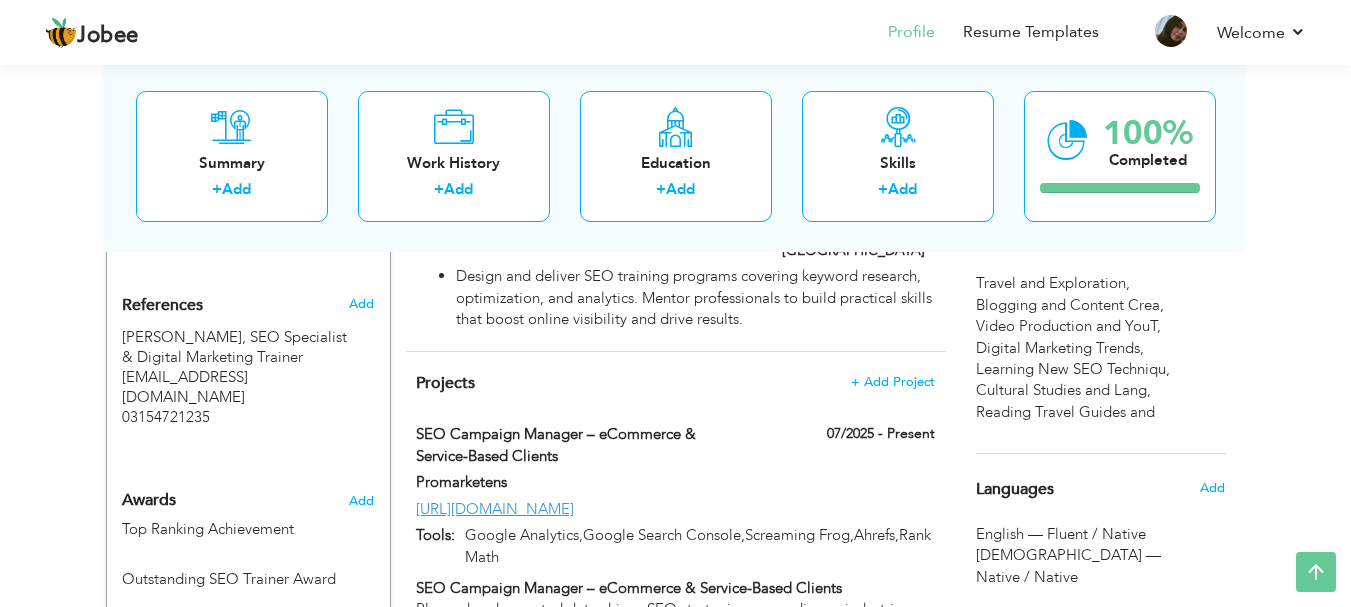 click on "Jobee
Profile
Resume Templates
Resume Templates
Cover Letters
About
My Resume
Welcome
Settings
Log off" at bounding box center [675, -843] 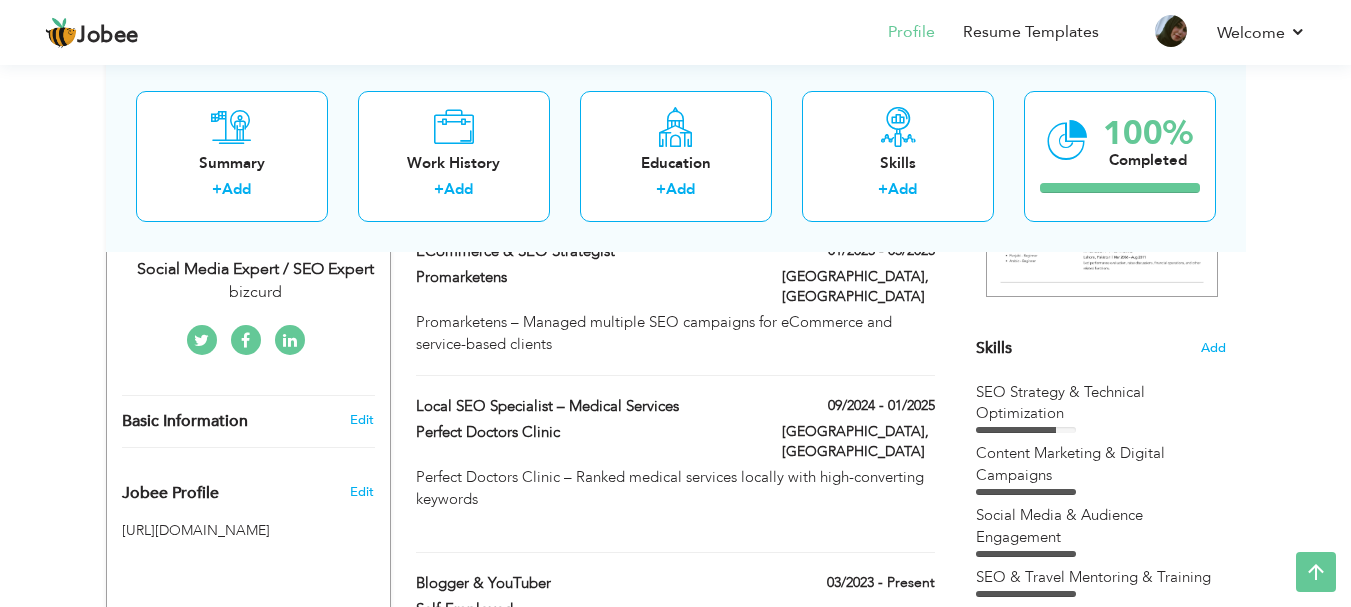 scroll, scrollTop: 124, scrollLeft: 0, axis: vertical 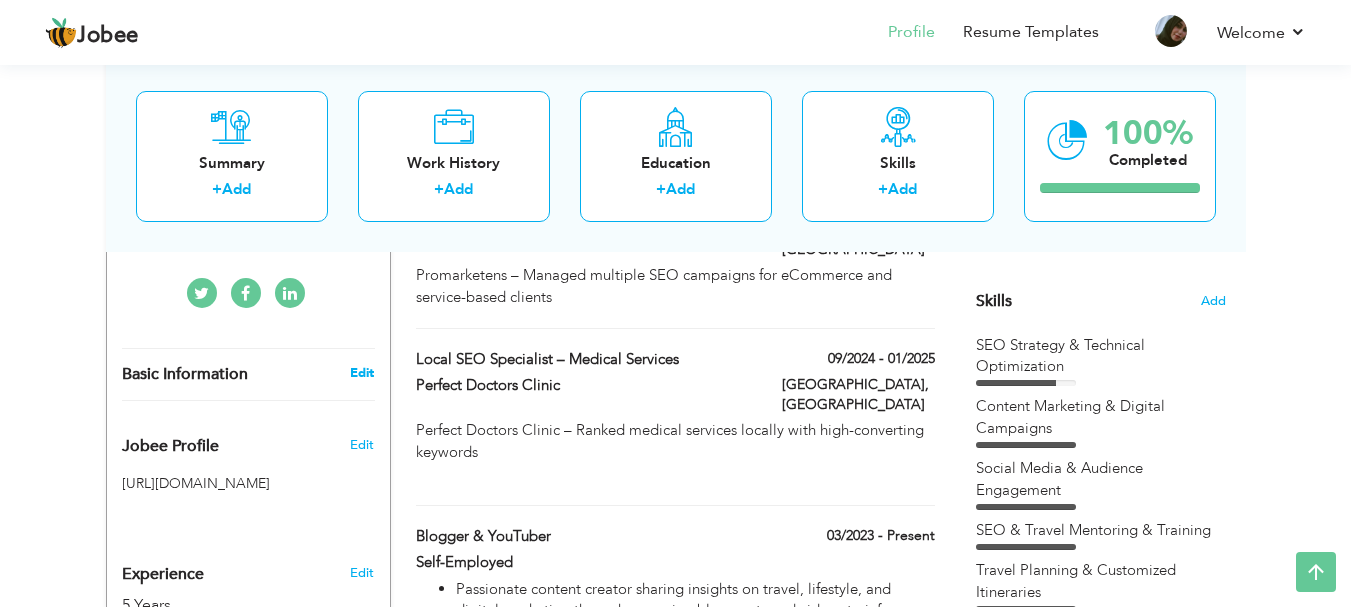 click on "Edit" at bounding box center (362, 373) 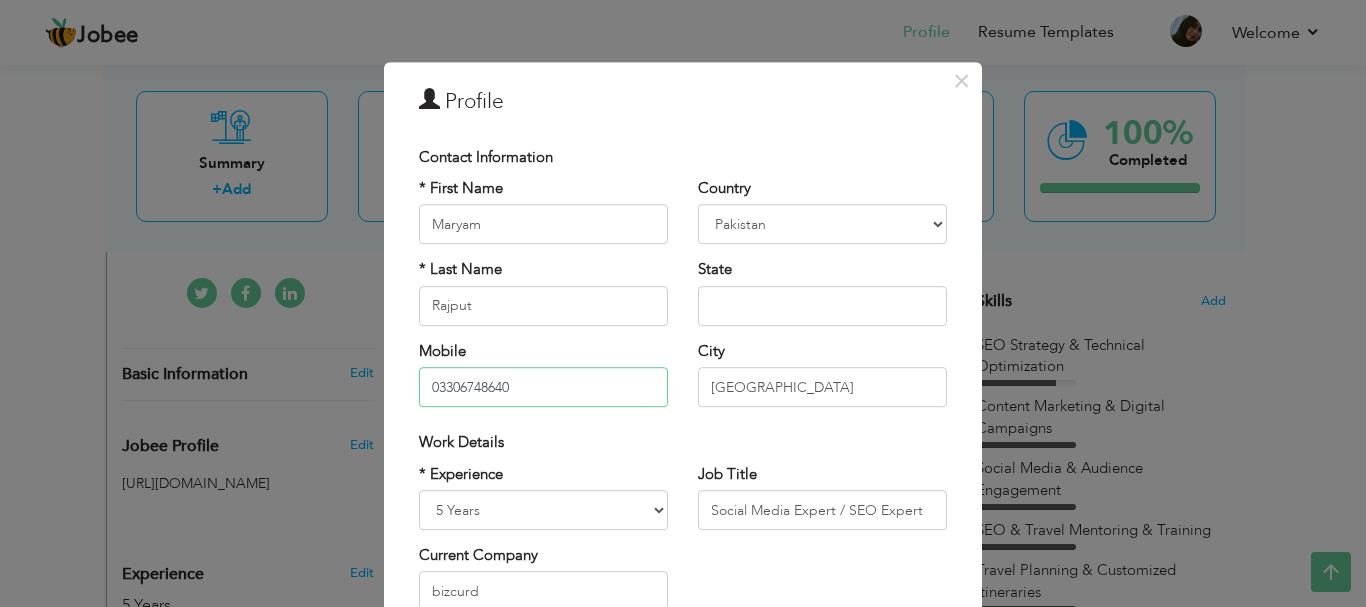 click on "03306748640" at bounding box center [543, 387] 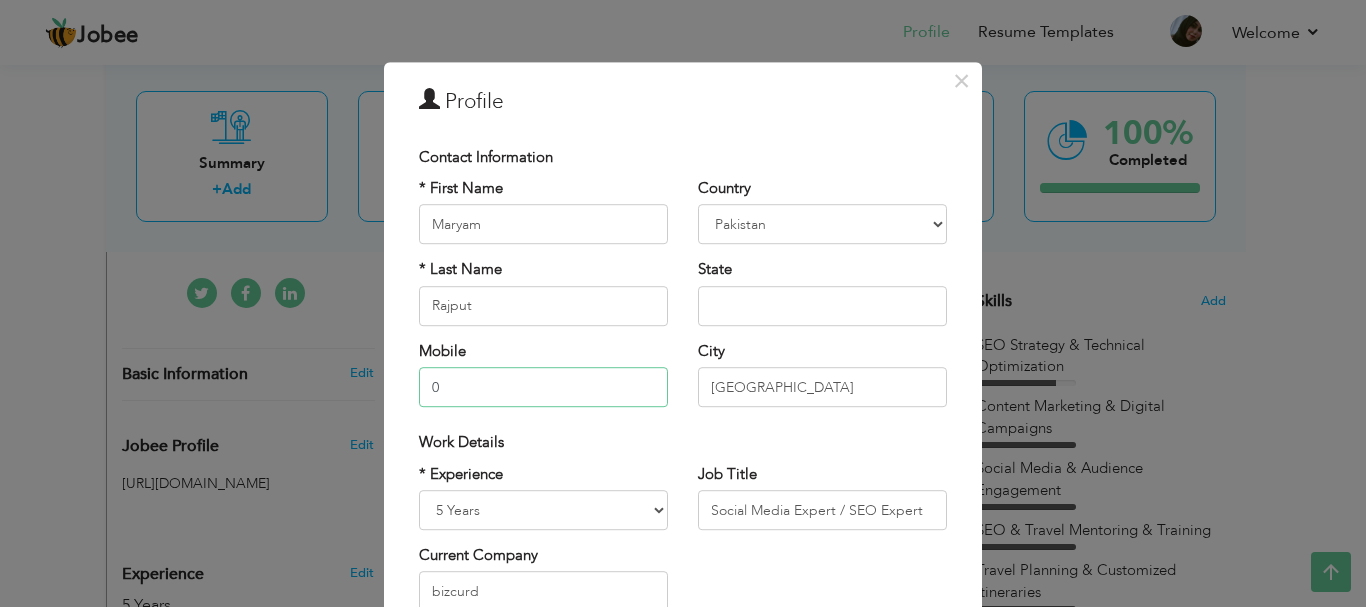 type on "03154721235" 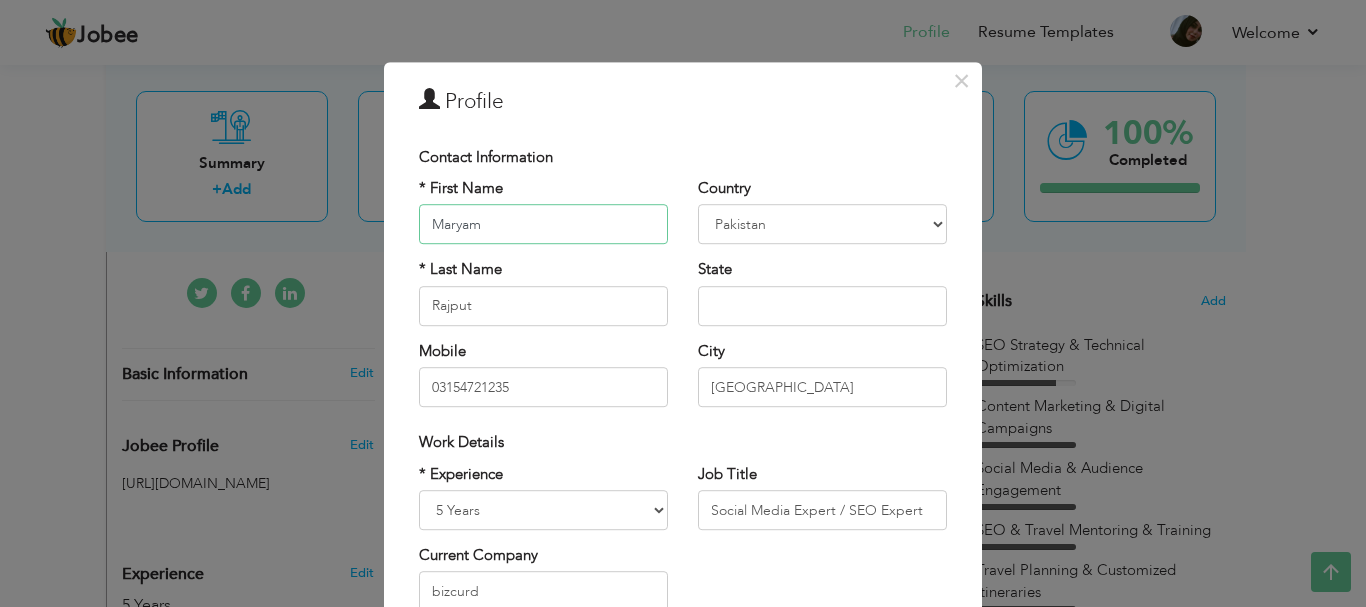 type on "maryam" 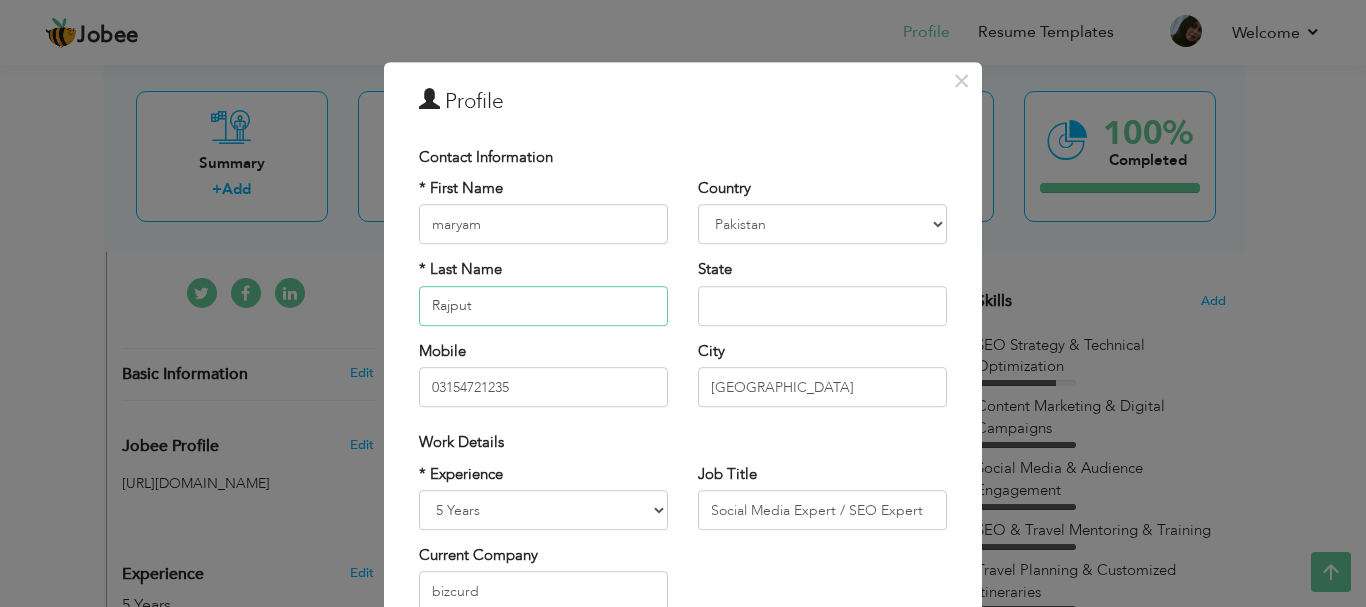 type on "rajput" 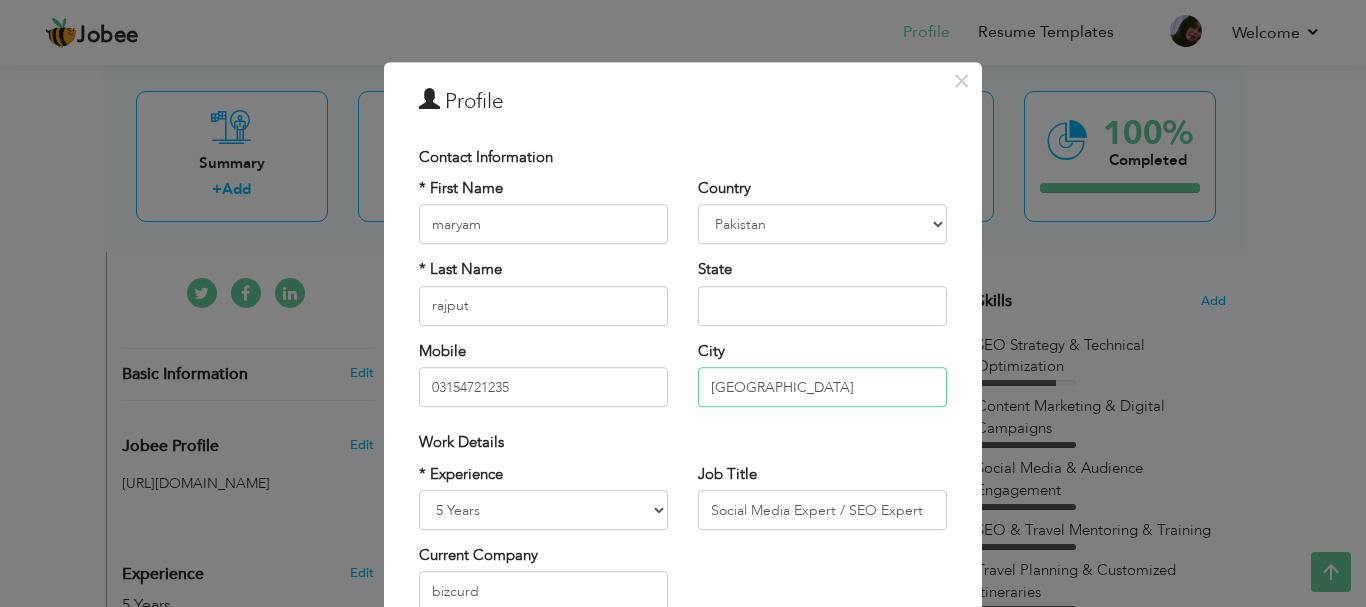 type on "[GEOGRAPHIC_DATA]" 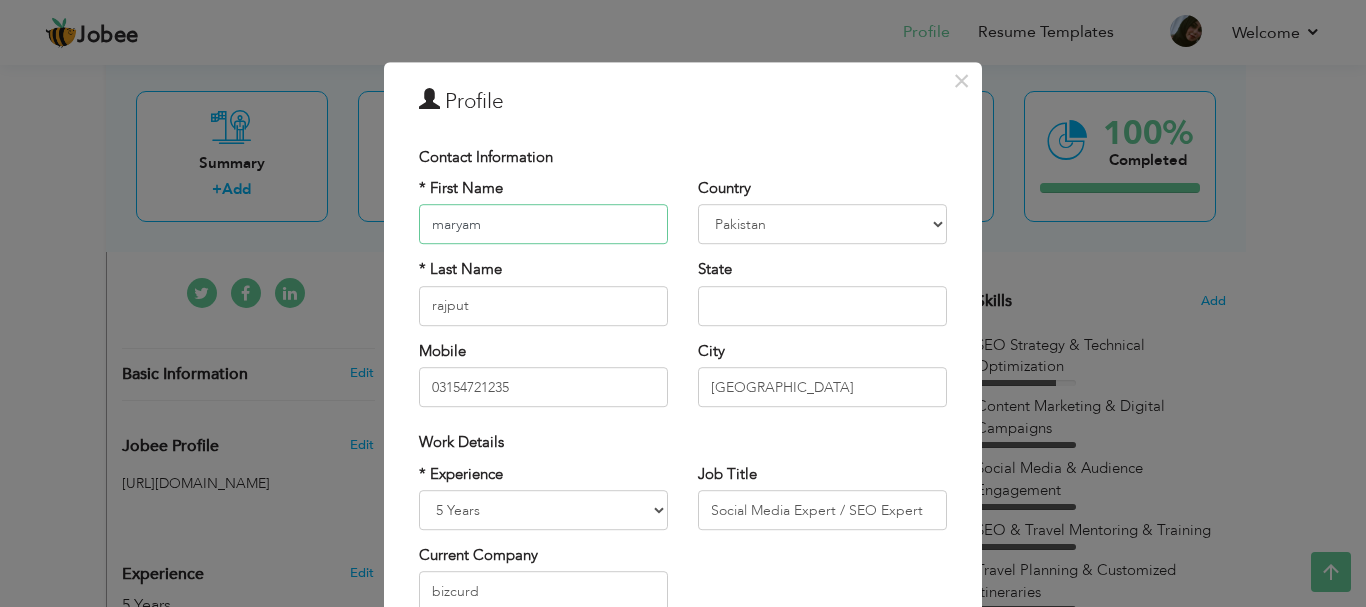 click on "maryam" at bounding box center [543, 225] 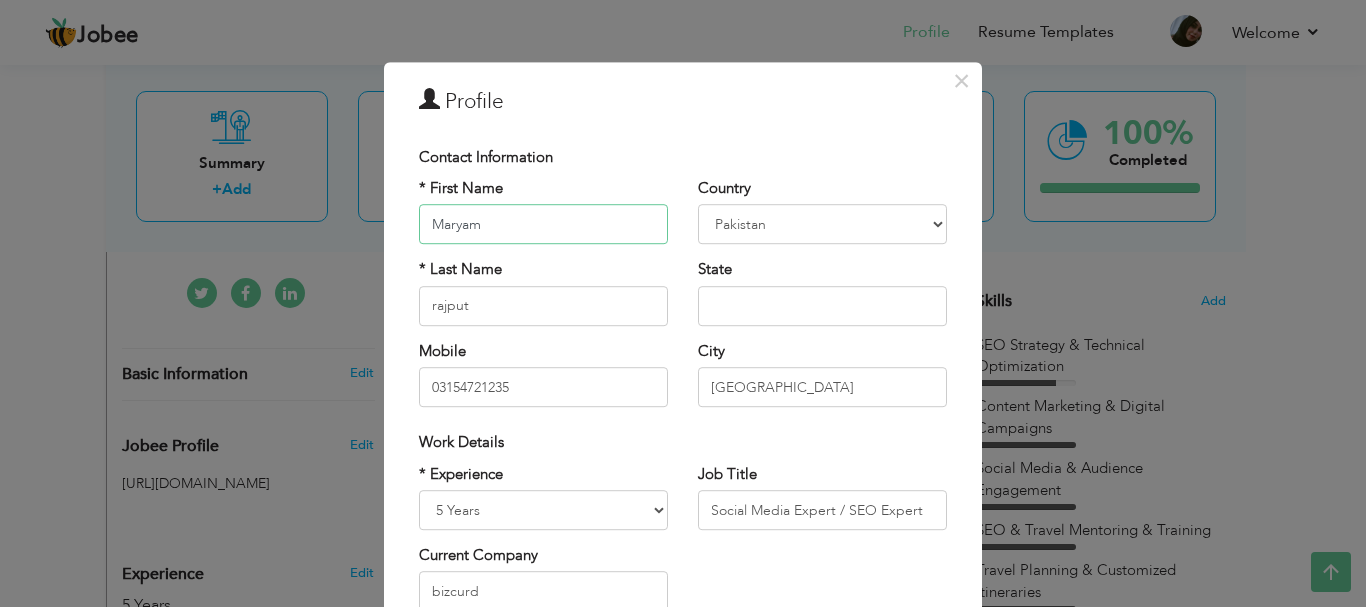 type on "Maryam" 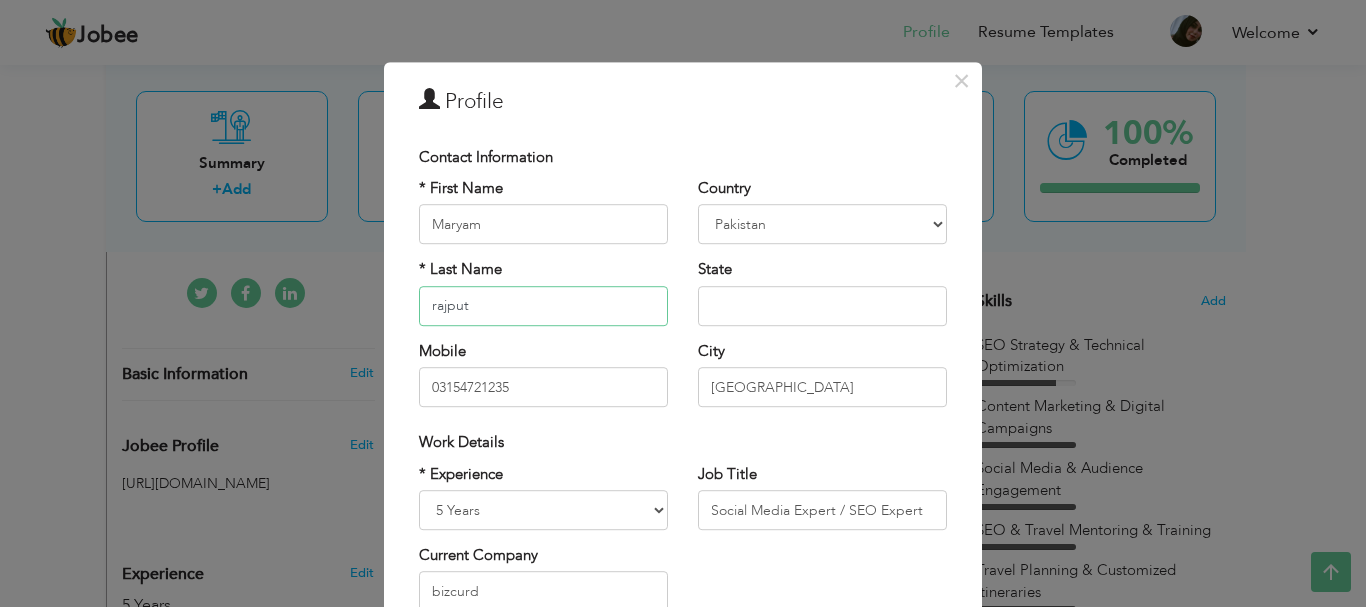 click on "rajput" at bounding box center [543, 306] 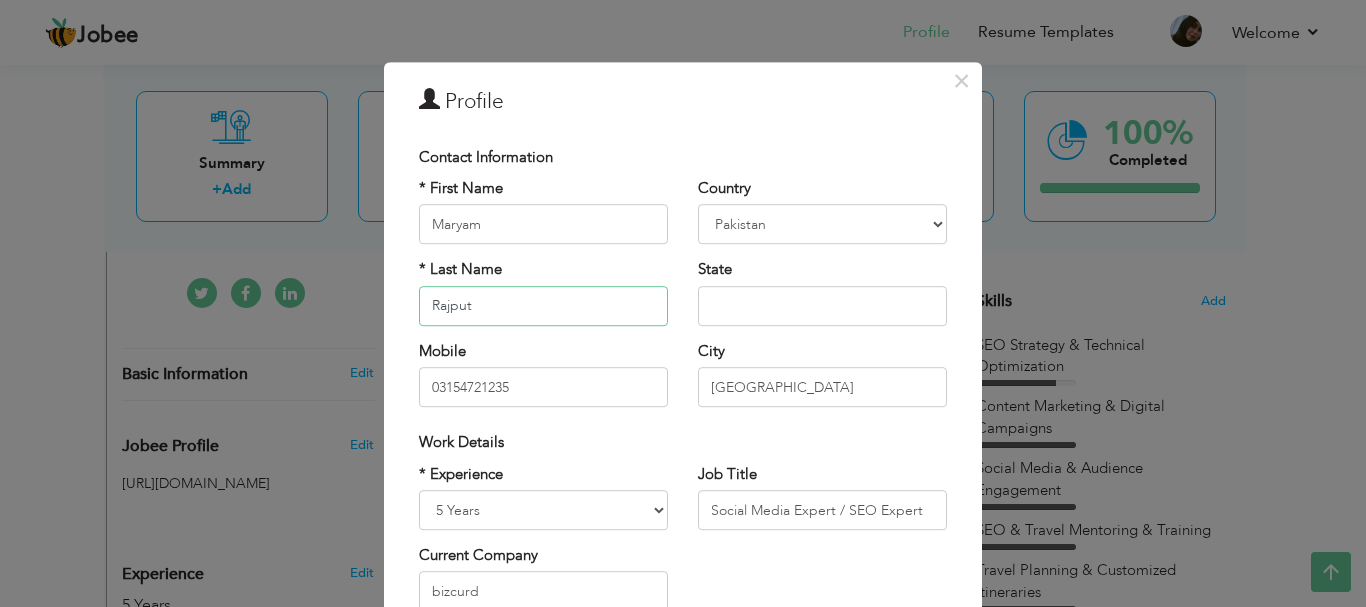 type on "Rajput" 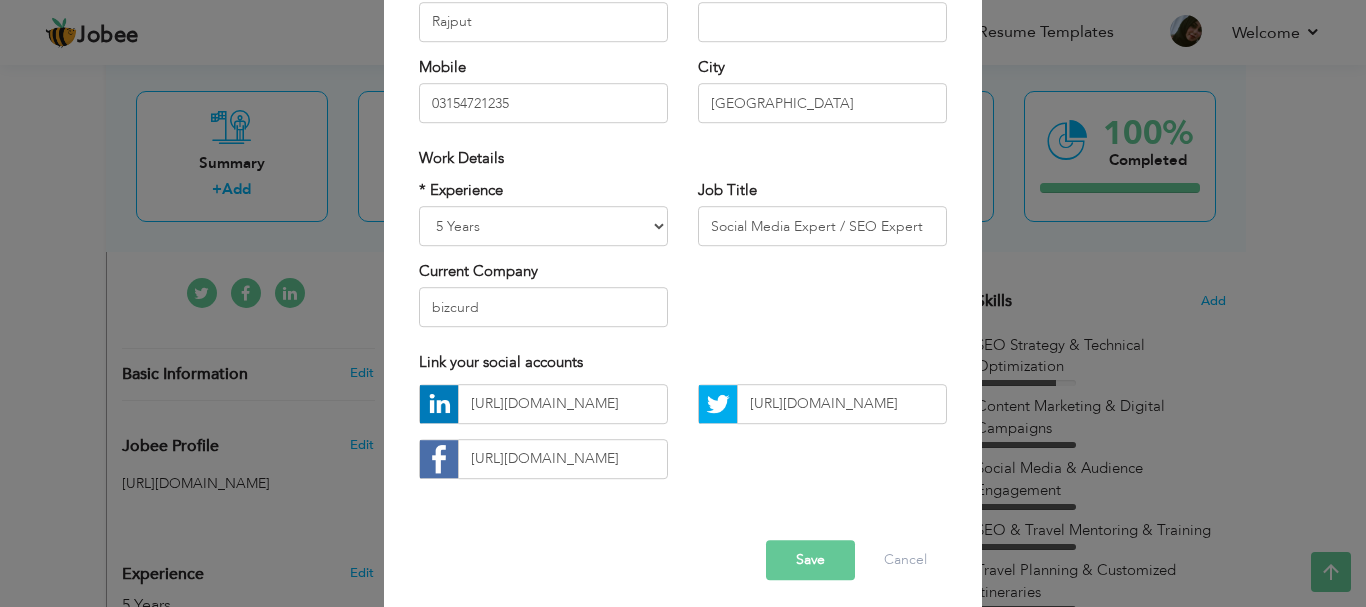 scroll, scrollTop: 292, scrollLeft: 0, axis: vertical 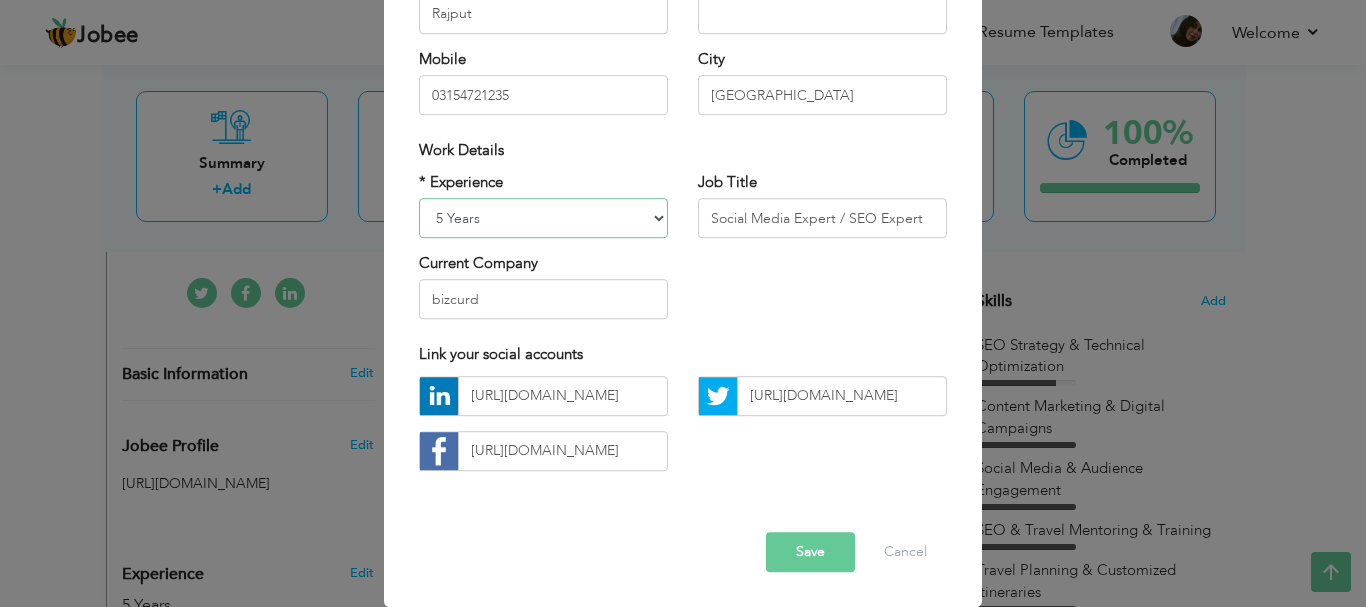 click on "Entry Level Less than 1 Year 1 Year 2 Years 3 Years 4 Years 5 Years 6 Years 7 Years 8 Years 9 Years 10 Years 11 Years 12 Years 13 Years 14 Years 15 Years 16 Years 17 Years 18 Years 19 Years 20 Years 21 Years 22 Years 23 Years 24 Years 25 Years 26 Years 27 Years 28 Years 29 Years 30 Years 31 Years 32 Years 33 Years 34 Years 35 Years More than 35 Years" at bounding box center (543, 218) 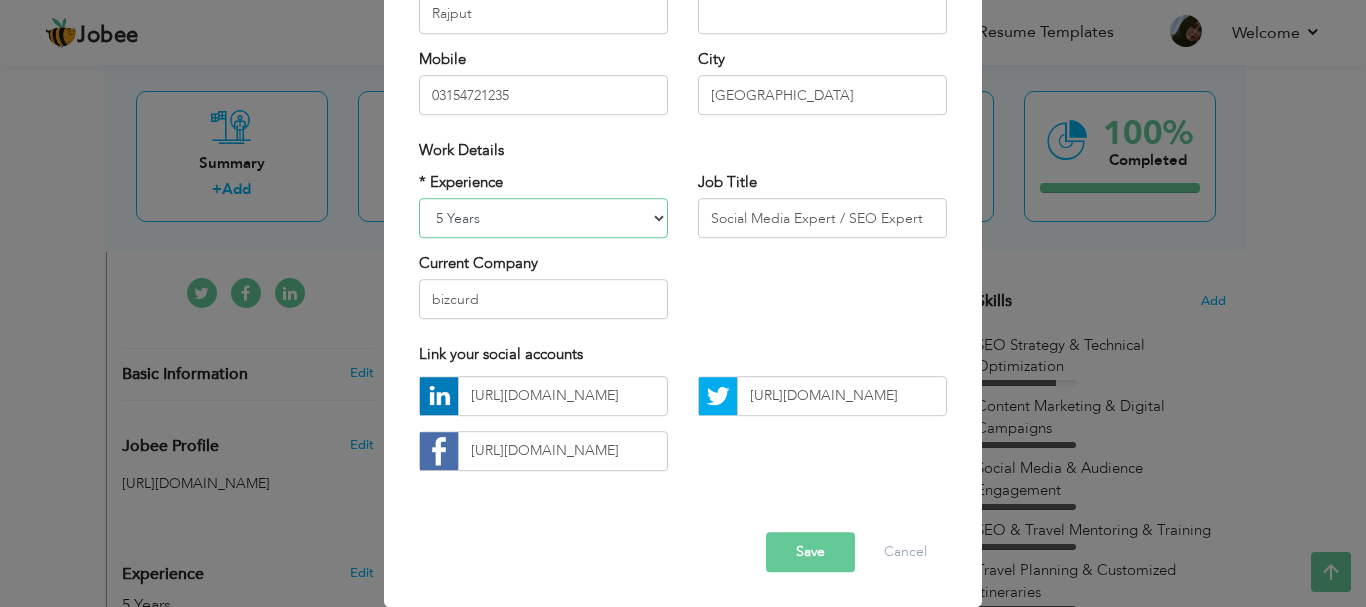 select on "number:10" 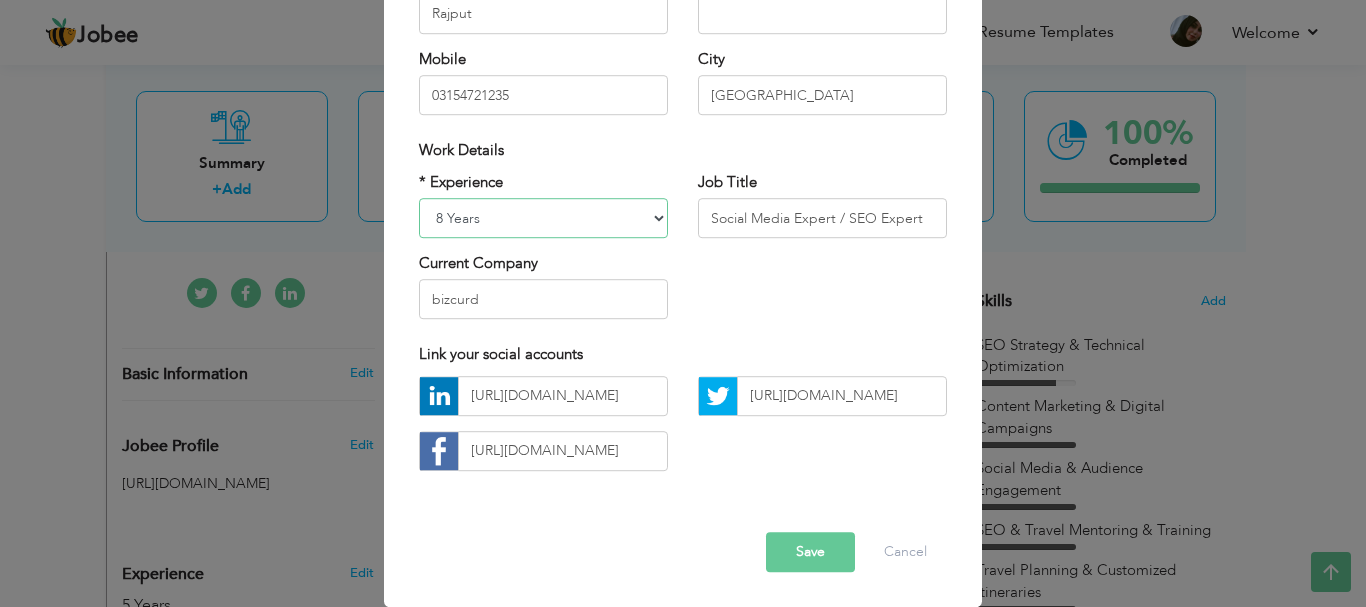 click on "Entry Level Less than 1 Year 1 Year 2 Years 3 Years 4 Years 5 Years 6 Years 7 Years 8 Years 9 Years 10 Years 11 Years 12 Years 13 Years 14 Years 15 Years 16 Years 17 Years 18 Years 19 Years 20 Years 21 Years 22 Years 23 Years 24 Years 25 Years 26 Years 27 Years 28 Years 29 Years 30 Years 31 Years 32 Years 33 Years 34 Years 35 Years More than 35 Years" at bounding box center [543, 218] 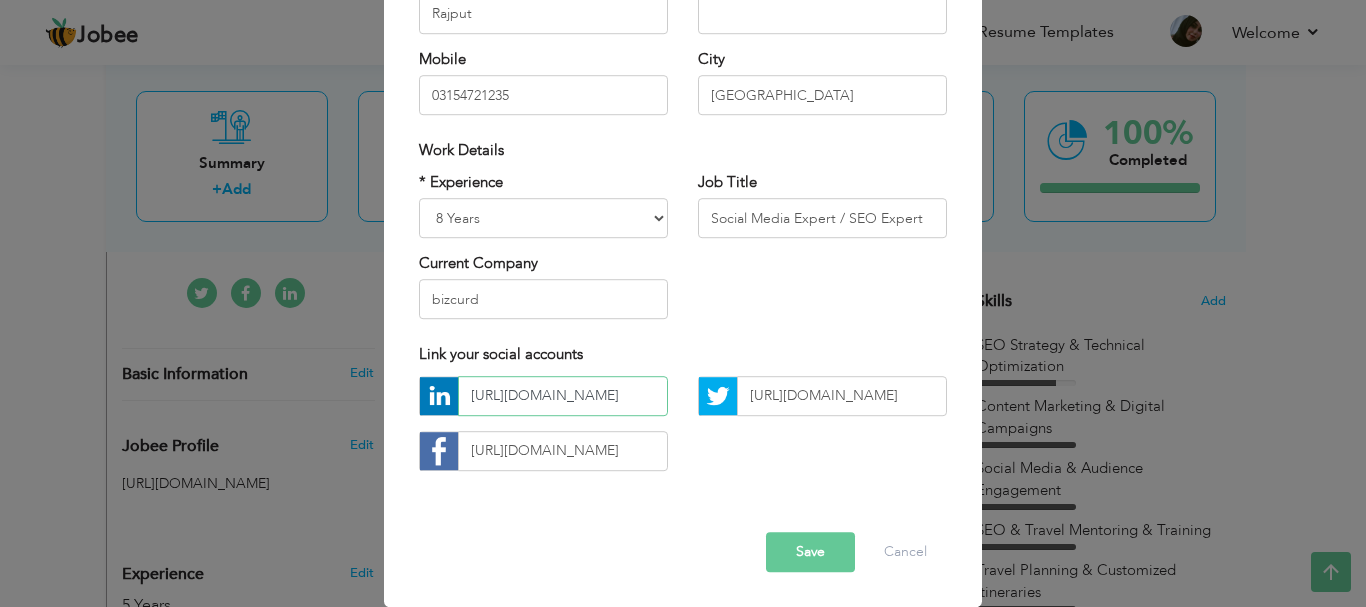 click on "https://www.linkedin.com/in/maryam-rajput-8ba491292/" at bounding box center [563, 396] 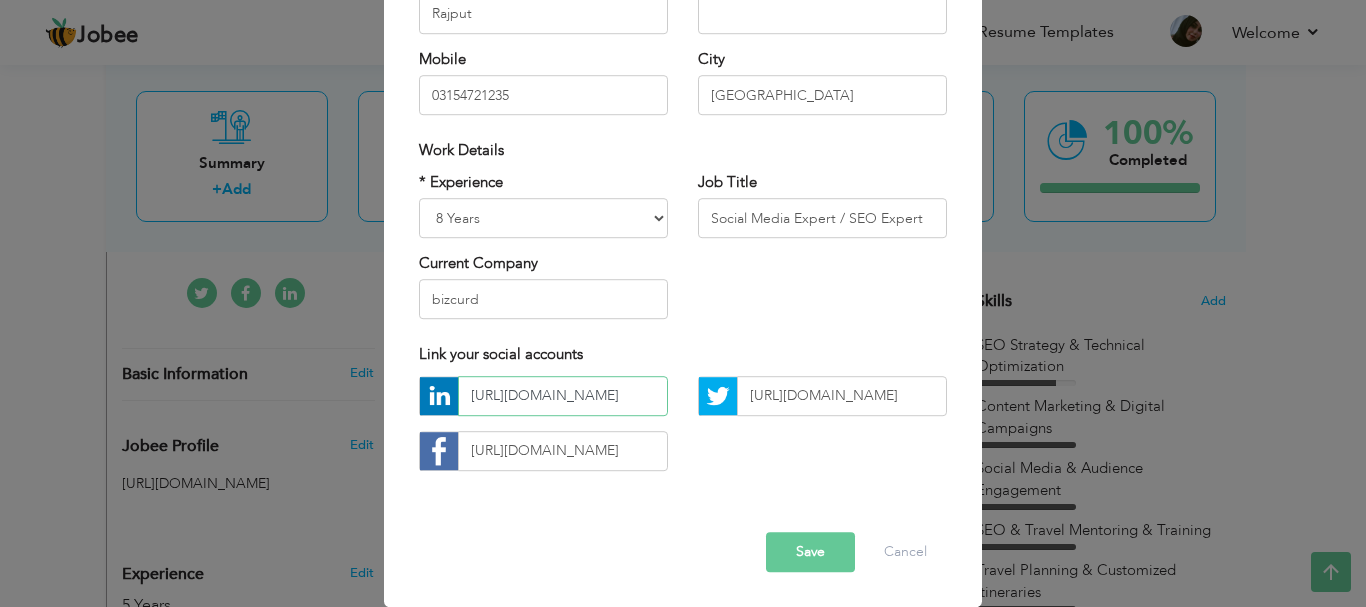 scroll, scrollTop: 0, scrollLeft: 162, axis: horizontal 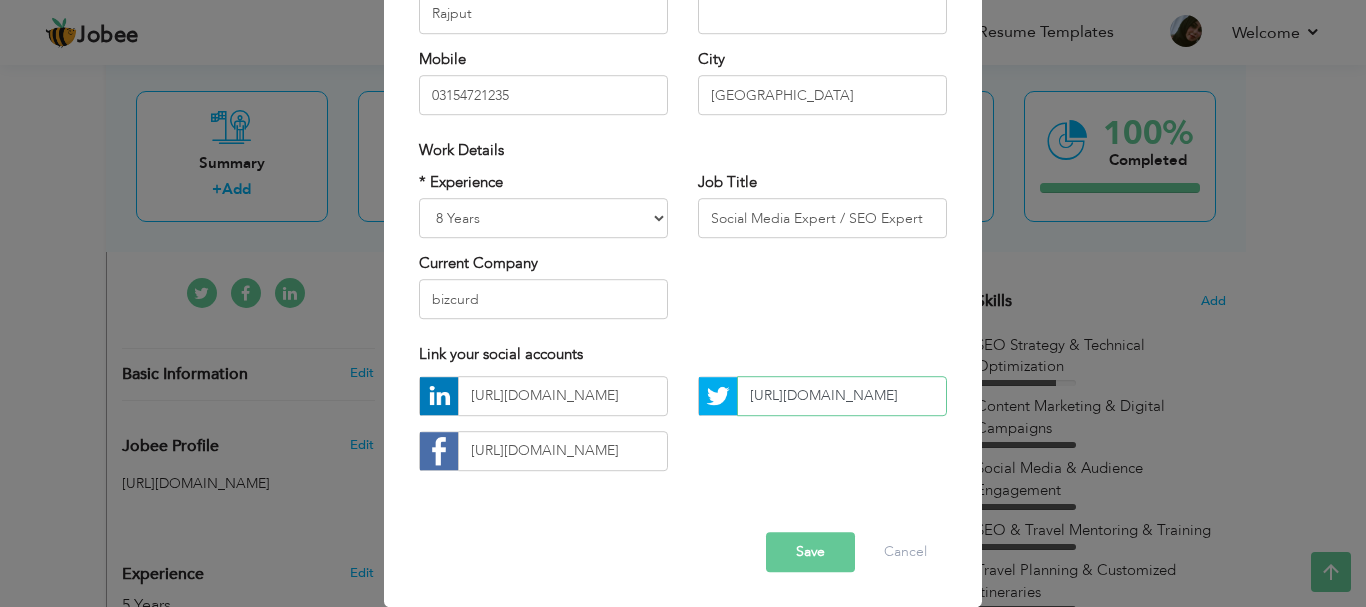 click on "https://x.com/MaryamR23314112" at bounding box center (842, 396) 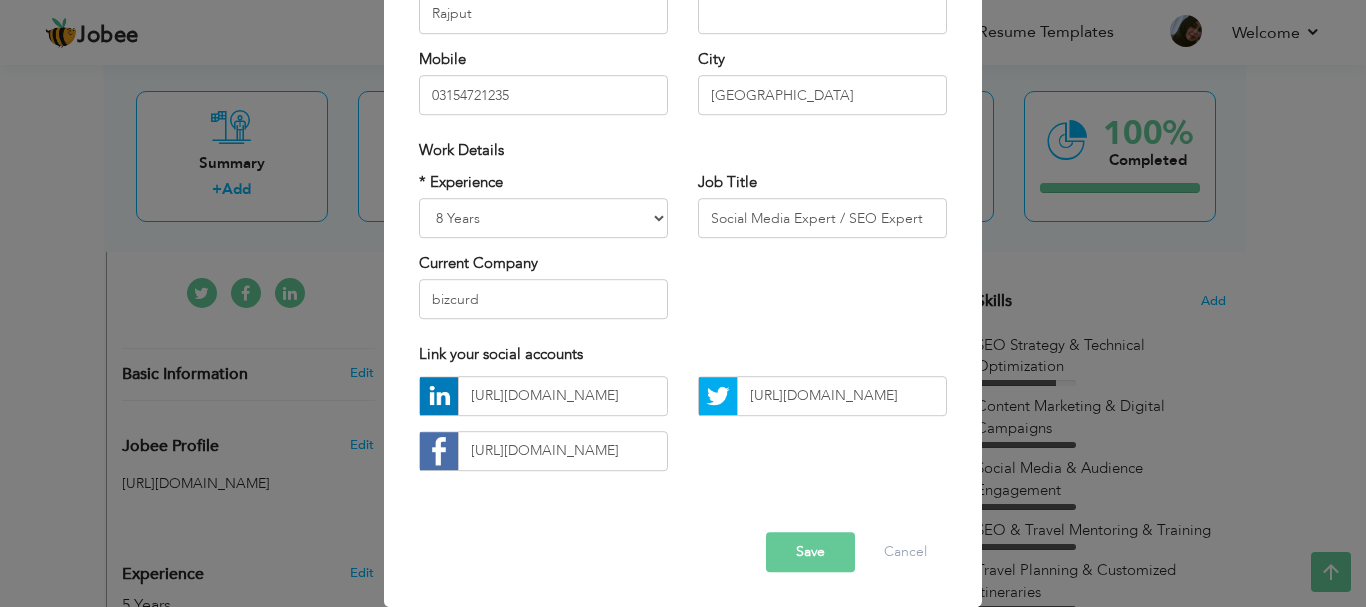 click on "* Experience
Entry Level Less than 1 Year 1 Year 2 Years 3 Years 4 Years 5 Years 6 Years 7 Years 8 Years 9 Years 10 Years 11 Years 12 Years 13 Years 14 Years 15 Years 16 Years 17 Years 18 Years 19 Years 20 Years 21 Years 22 Years 23 Years 24 Years 25 Years 26 Years 27 Years 28 Years 29 Years 30 Years 31 Years 32 Years 33 Years 34 Years 35 Years More than 35 Years
Current Company
bizcurd
Job Title" at bounding box center (683, 253) 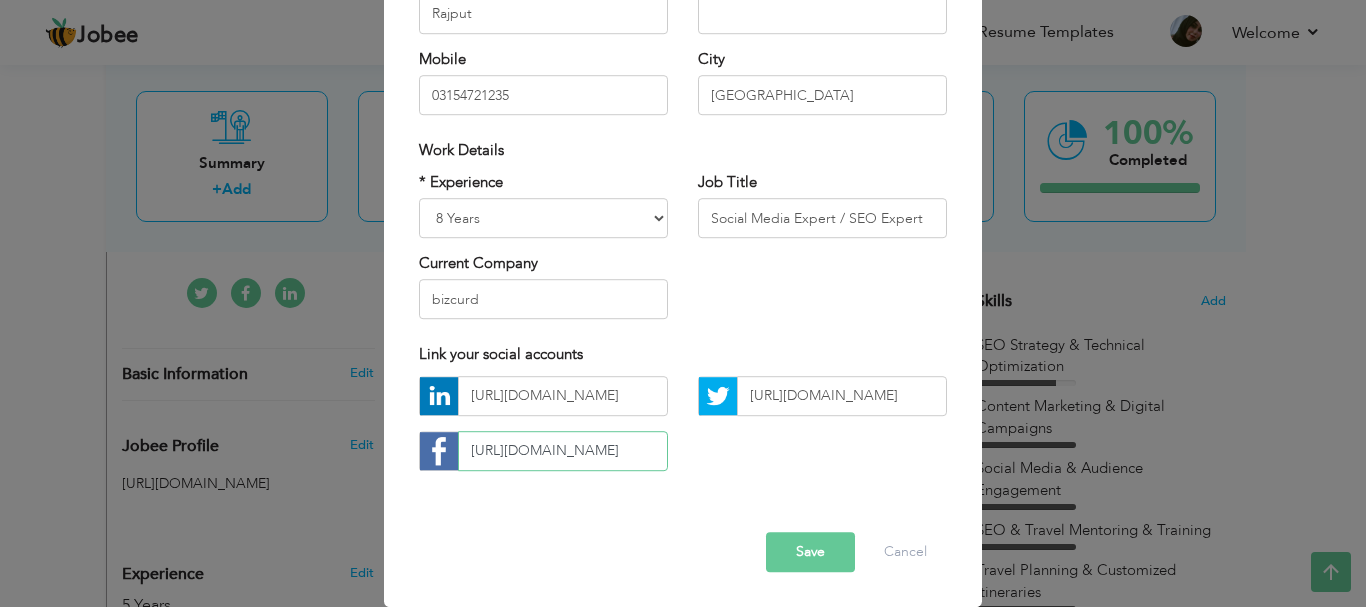 click on "https://web.facebook.com/profile.php?id=100074597963894&_rdc=2&_rdr#" at bounding box center (563, 451) 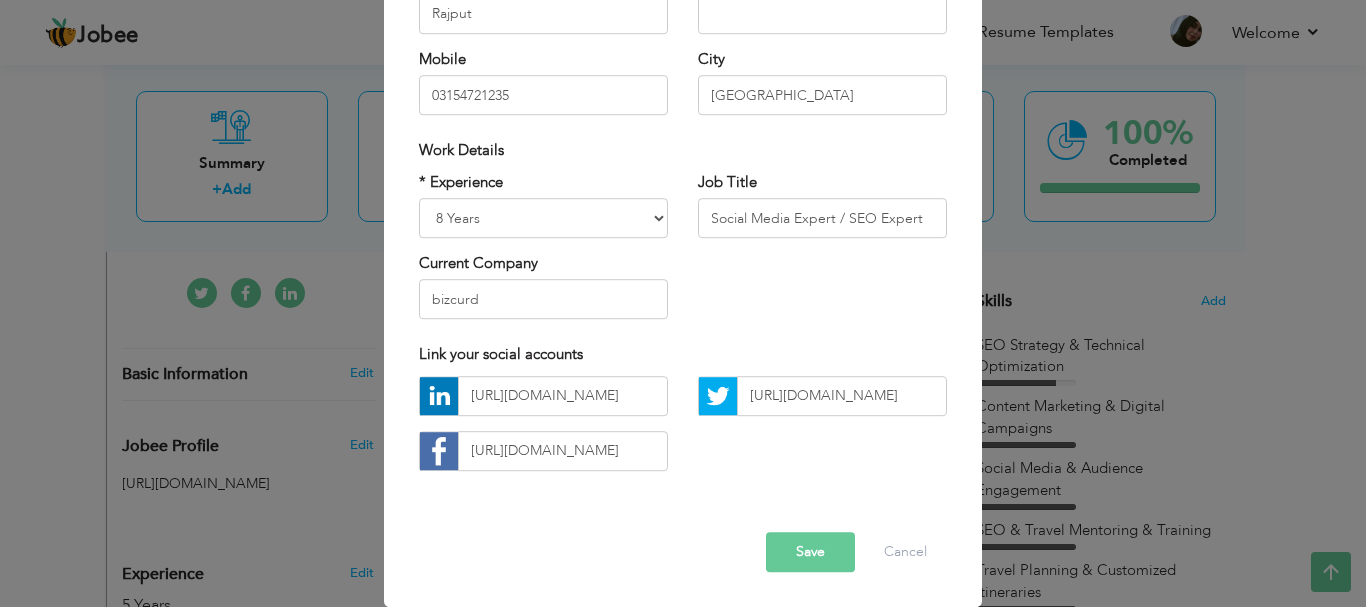 click on "https://www.linkedin.com/in/maryam-rajput-8ba491292/
https://web.facebook.com/profile.php?id=100074597963894&_rdc=2&_rdr#" at bounding box center (683, 431) 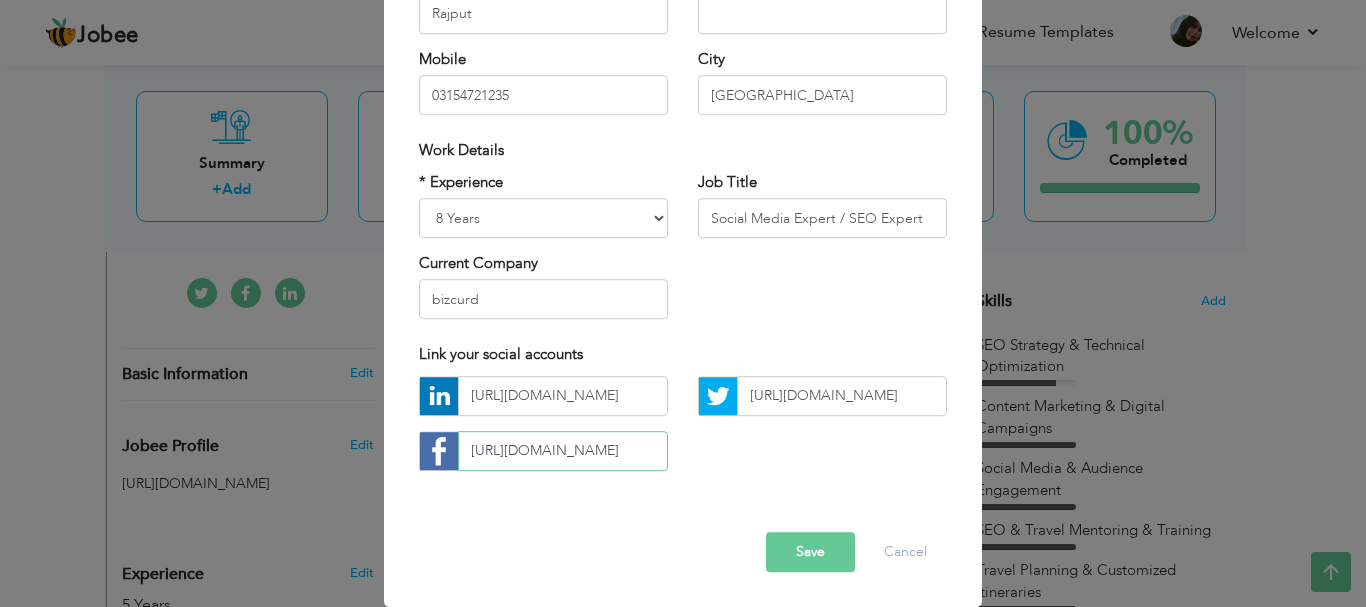 click on "https://web.facebook.com/profile.php?id=100074597963894&_rdc=2&_rdr#" at bounding box center [563, 451] 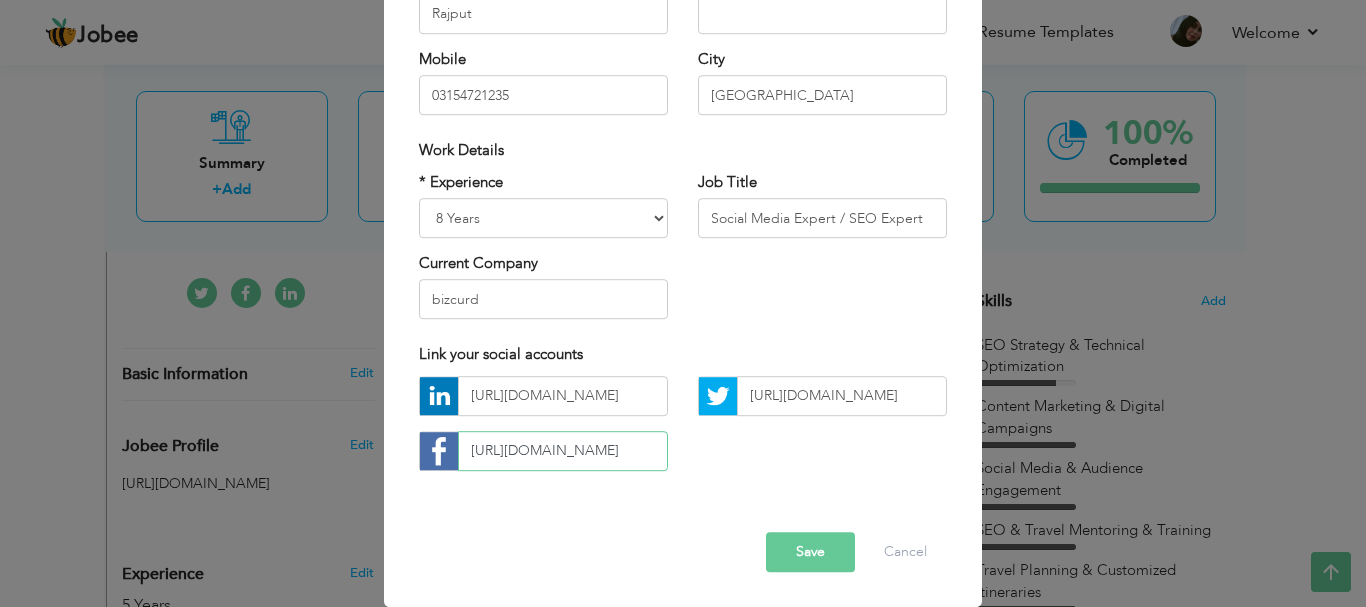 paste on "sk=following" 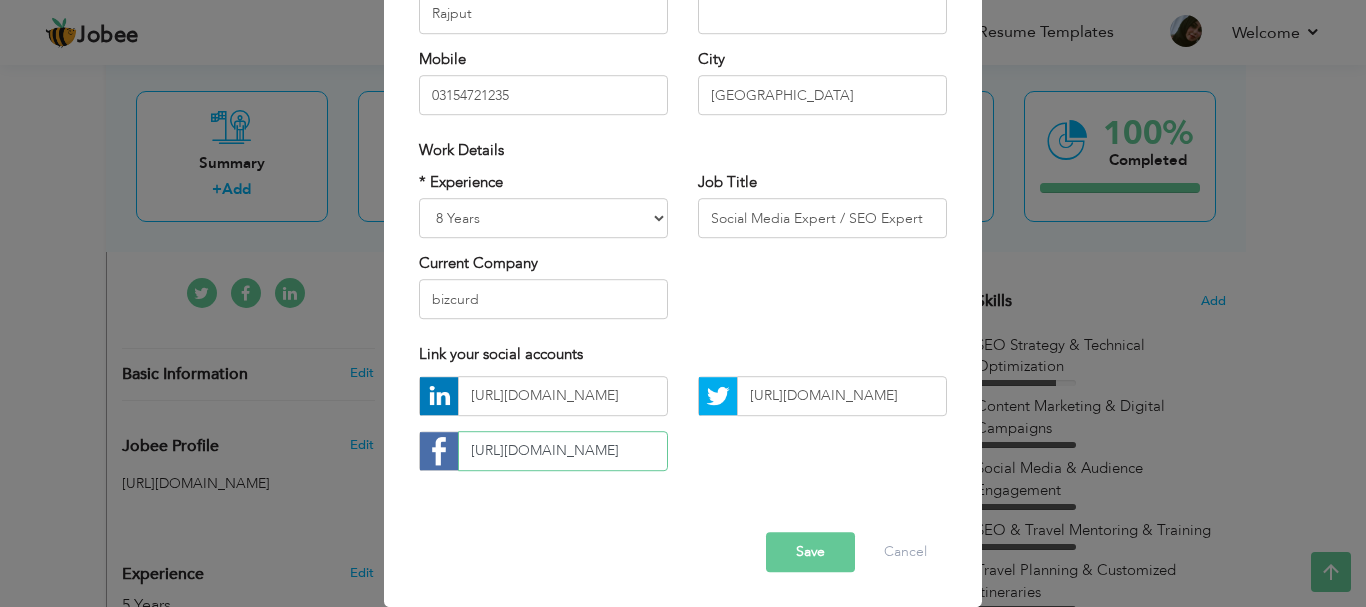 scroll, scrollTop: 0, scrollLeft: 279, axis: horizontal 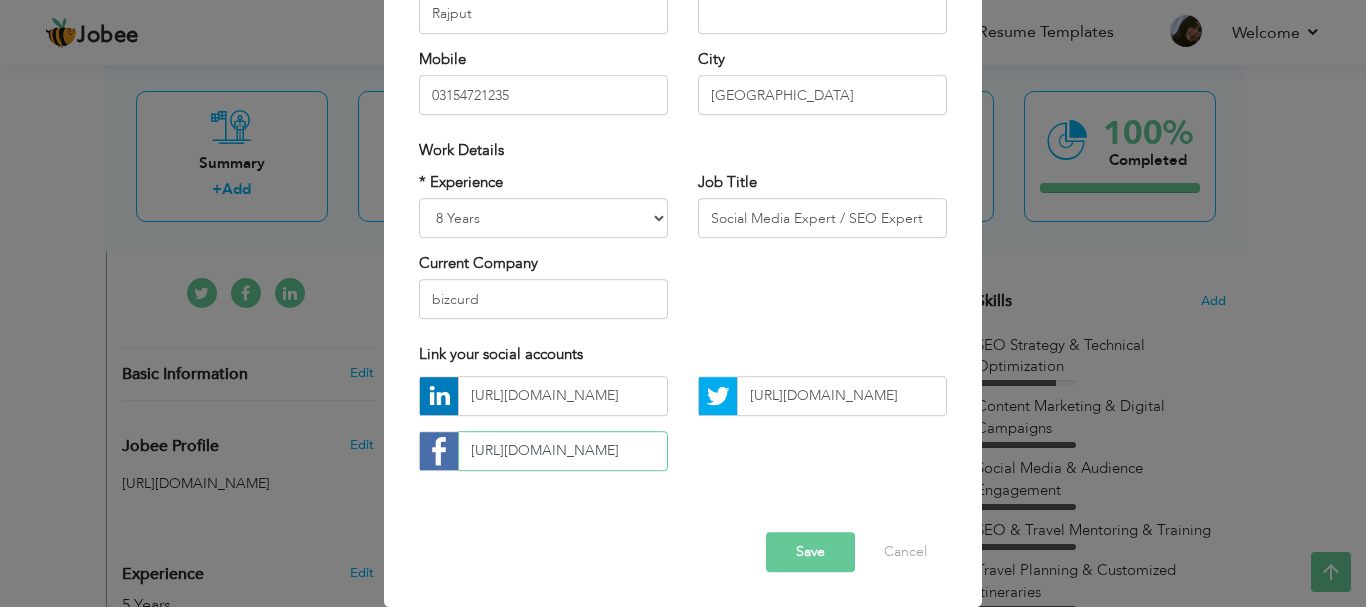 type on "https://web.facebook.com/profile.php?id=100074597963894&sk=following" 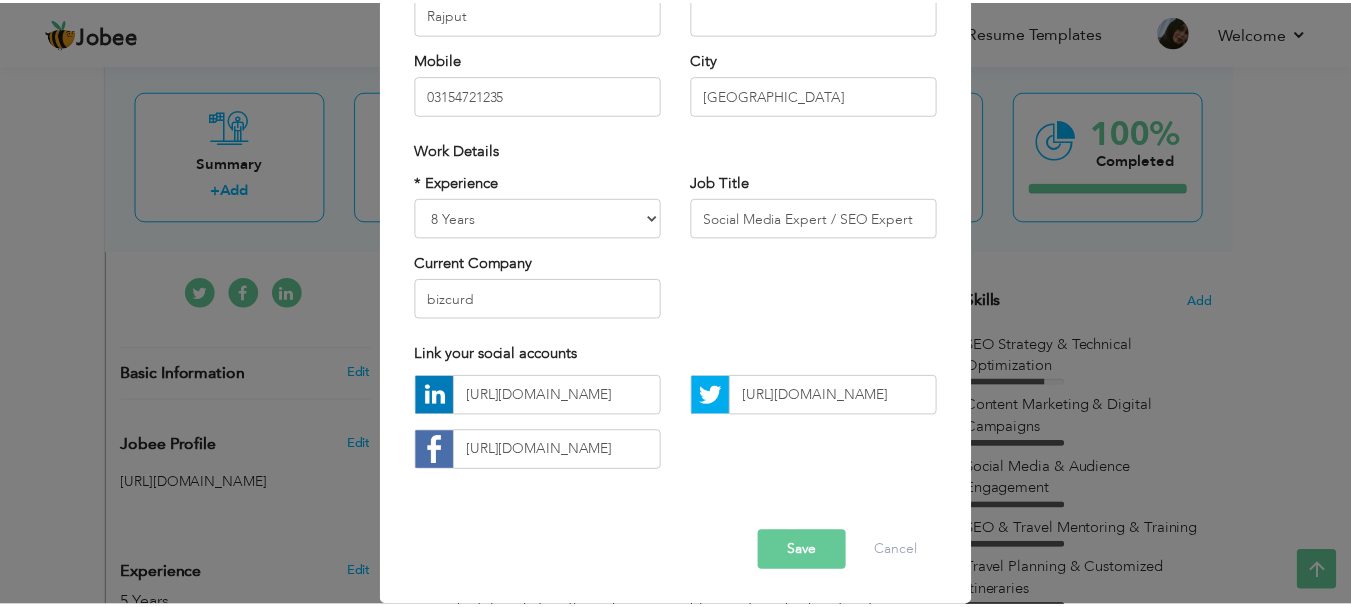 scroll, scrollTop: 0, scrollLeft: 0, axis: both 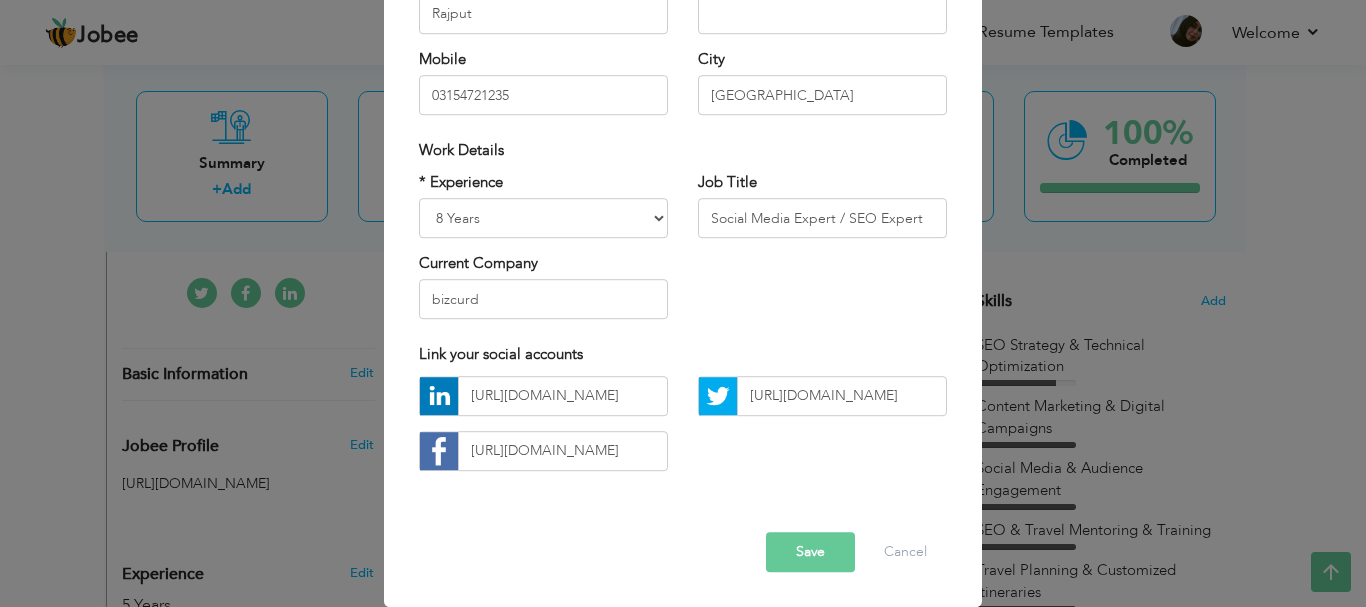 click on "Save" at bounding box center [810, 552] 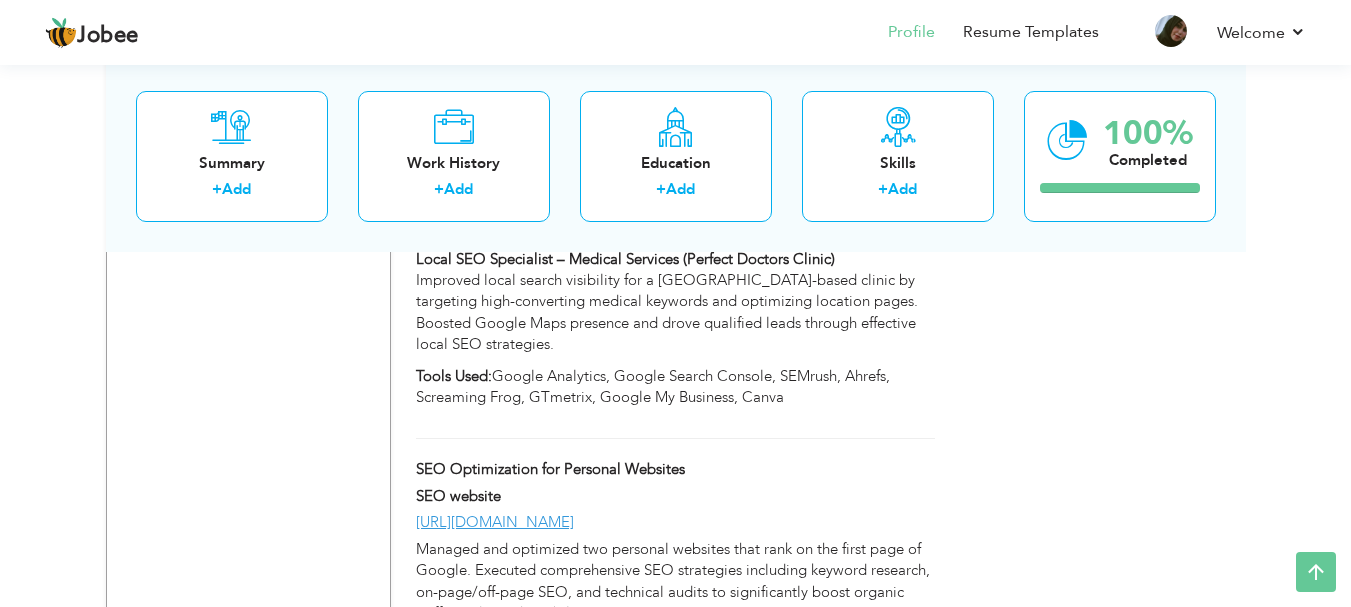 scroll, scrollTop: 2372, scrollLeft: 0, axis: vertical 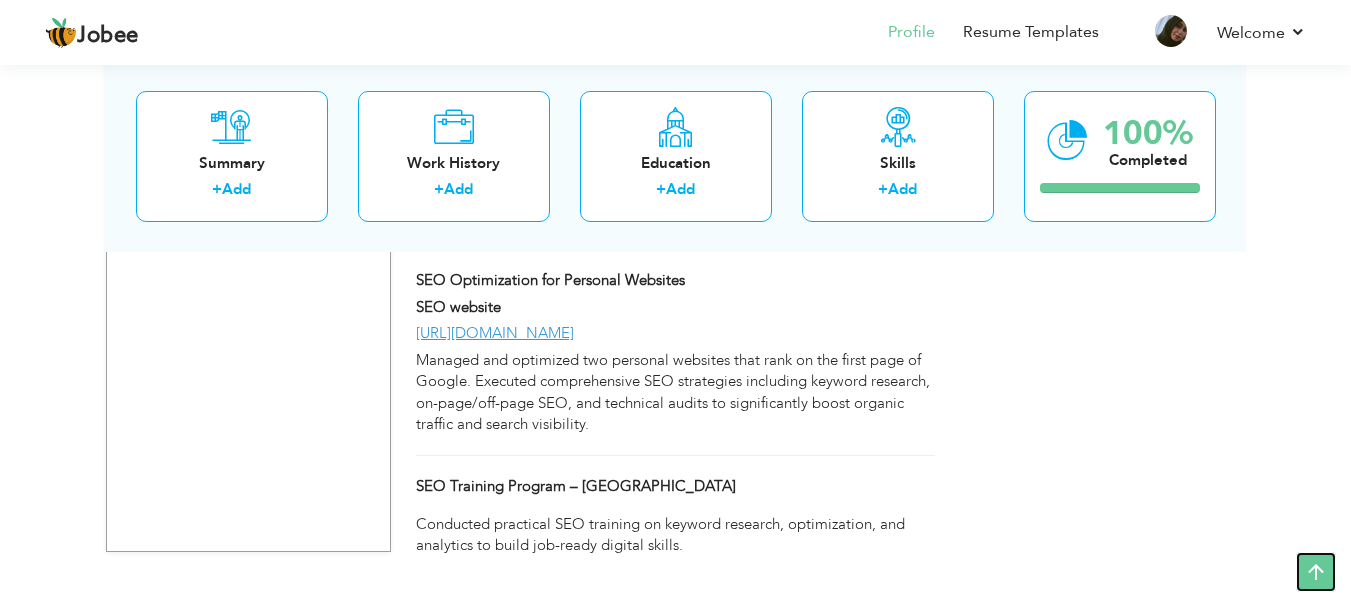 click at bounding box center [1316, 572] 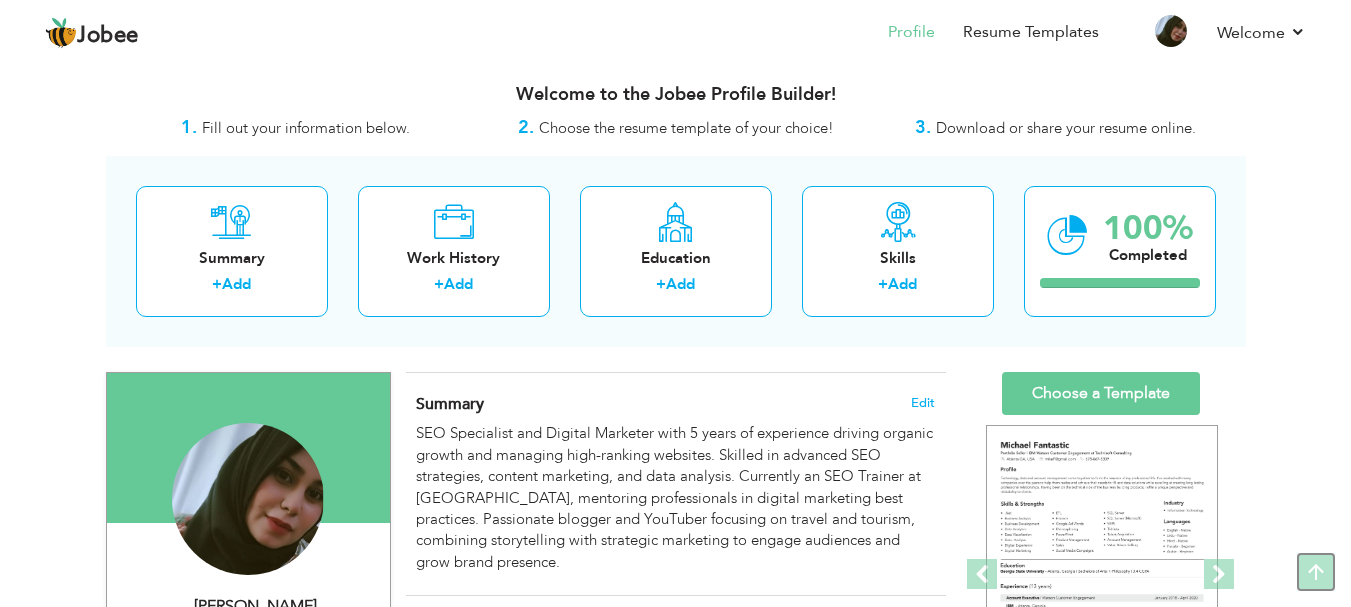scroll, scrollTop: 0, scrollLeft: 0, axis: both 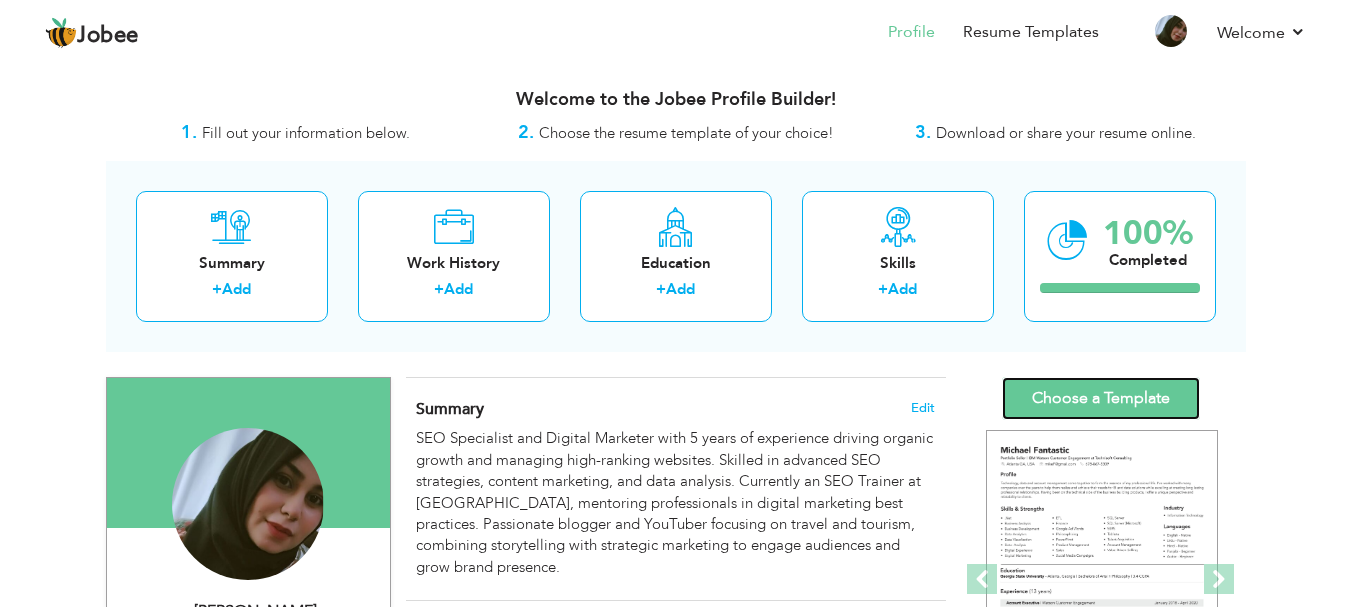 click on "Choose a Template" at bounding box center [1101, 398] 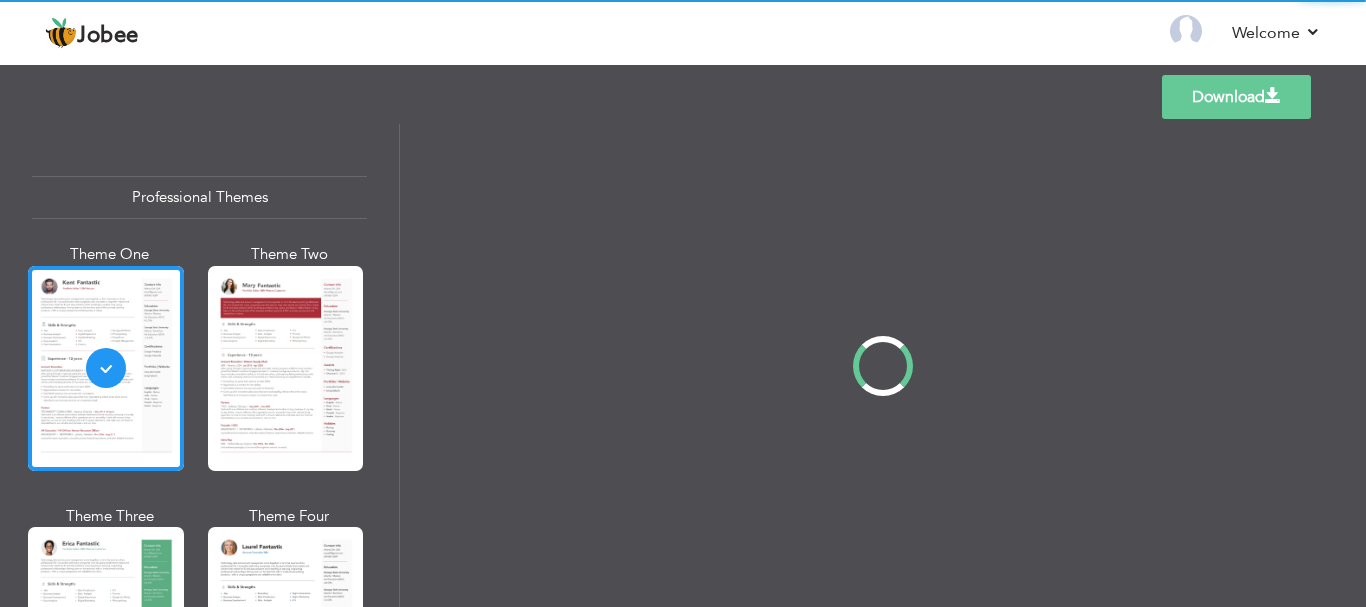 scroll, scrollTop: 0, scrollLeft: 0, axis: both 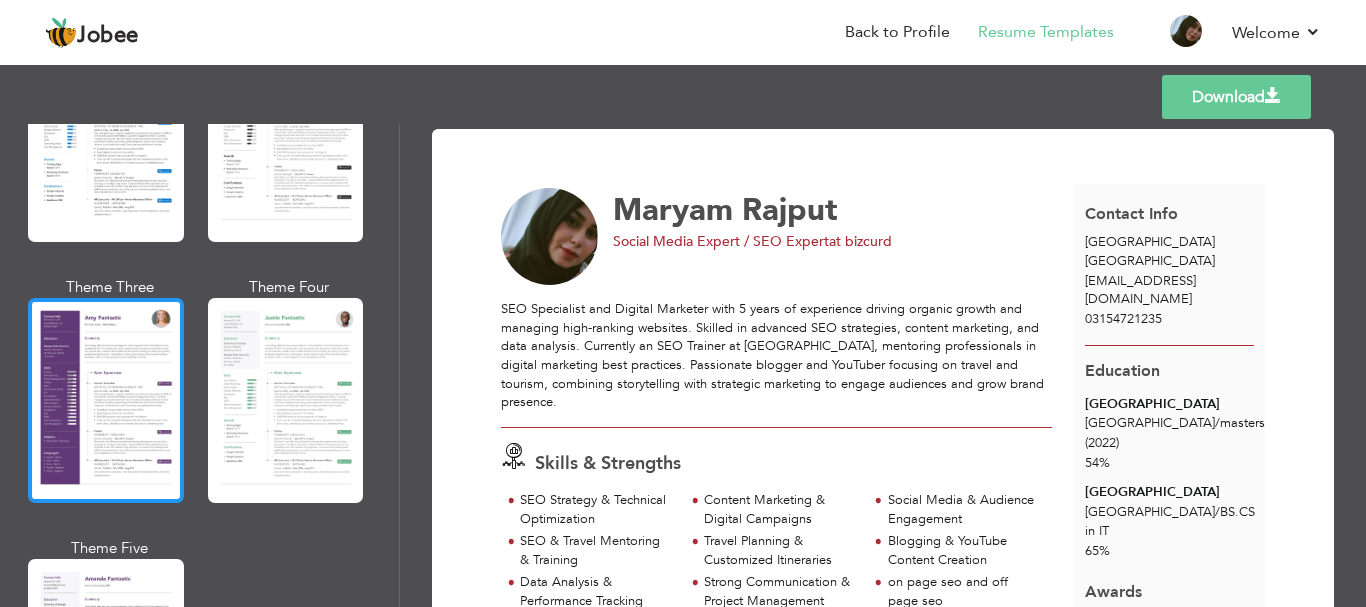 click at bounding box center [106, 400] 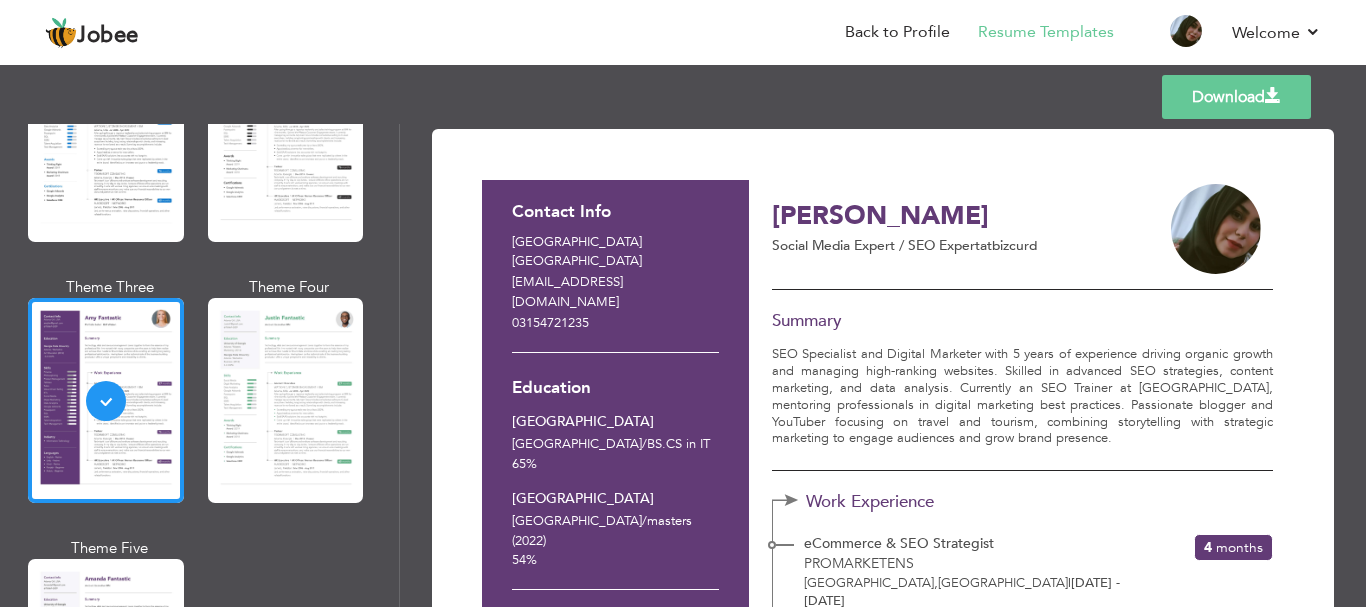 click on "Download" at bounding box center (1236, 97) 